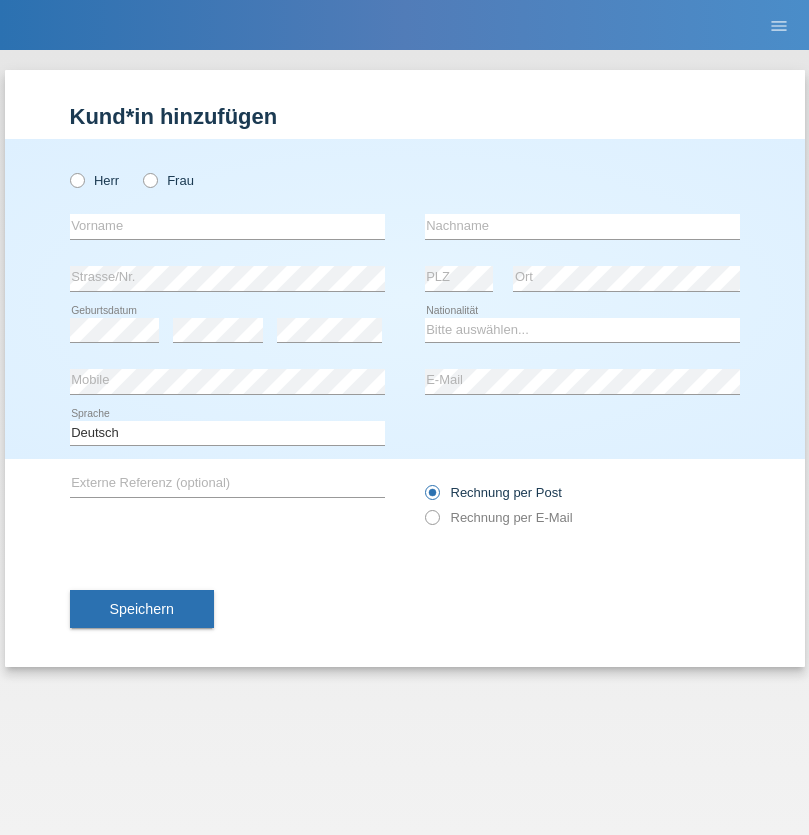scroll, scrollTop: 0, scrollLeft: 0, axis: both 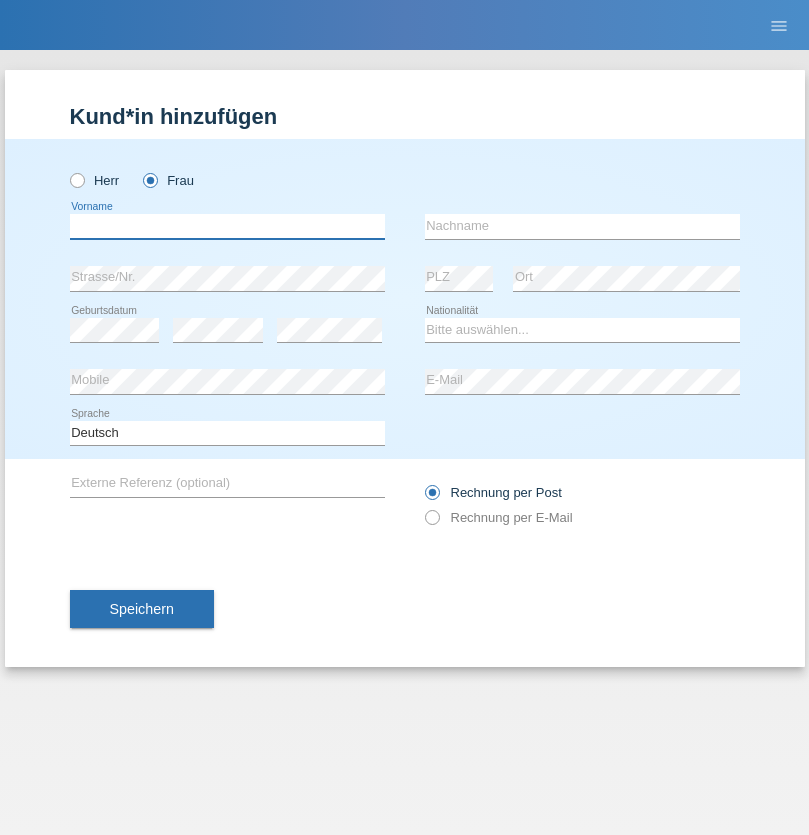 click at bounding box center (227, 226) 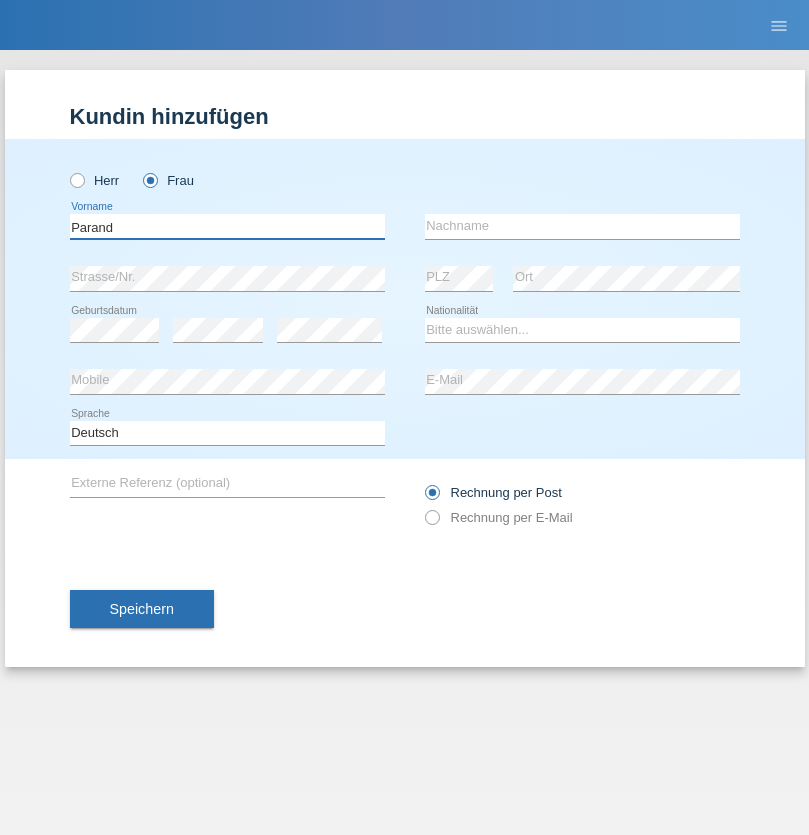 type on "[LAST]" 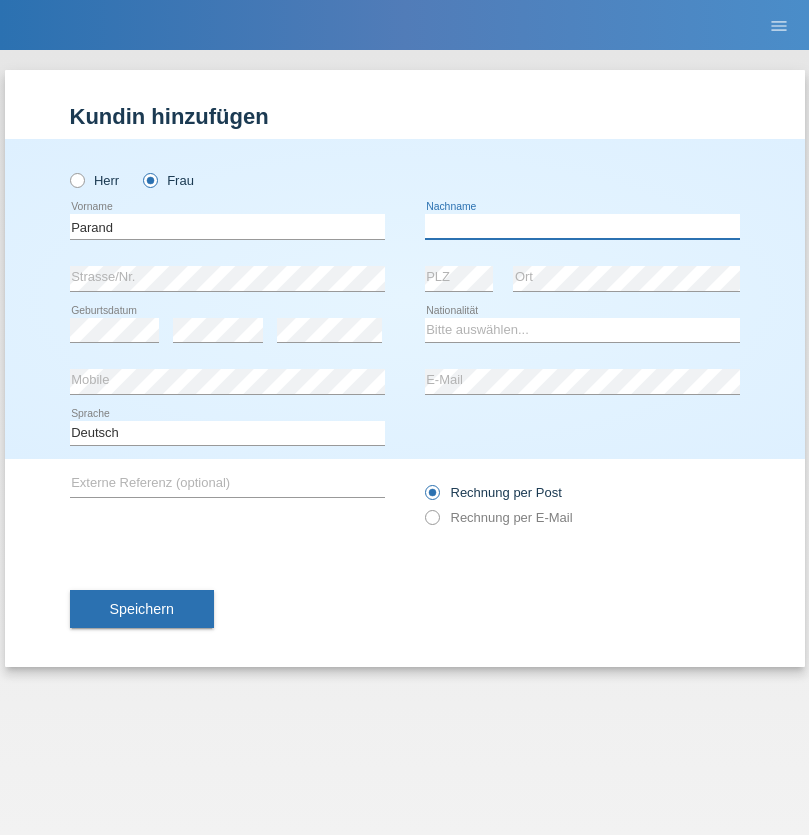 click at bounding box center [582, 226] 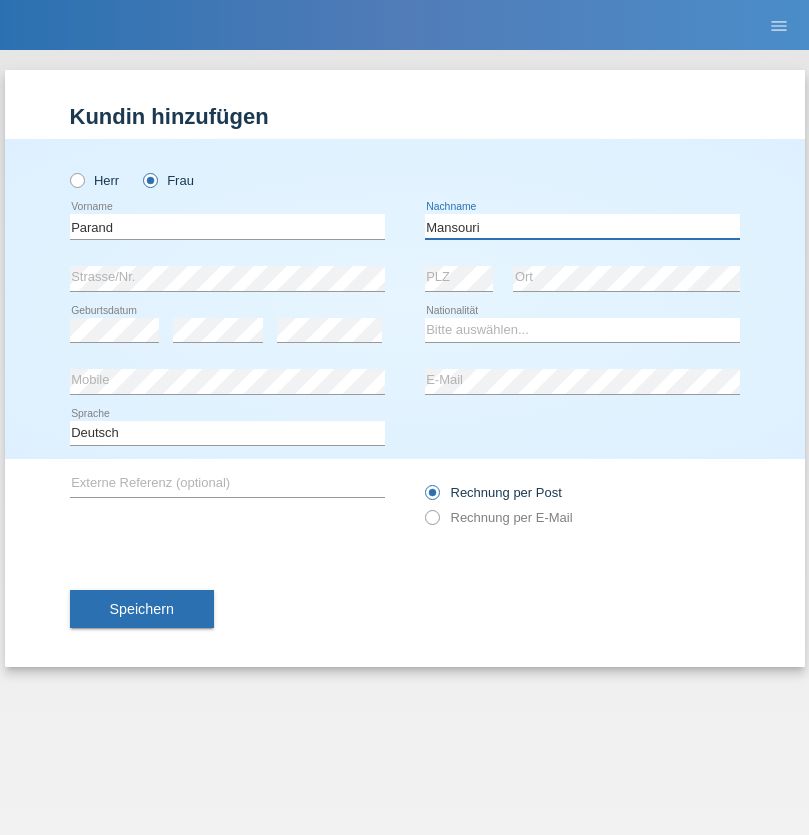 type on "[LAST]" 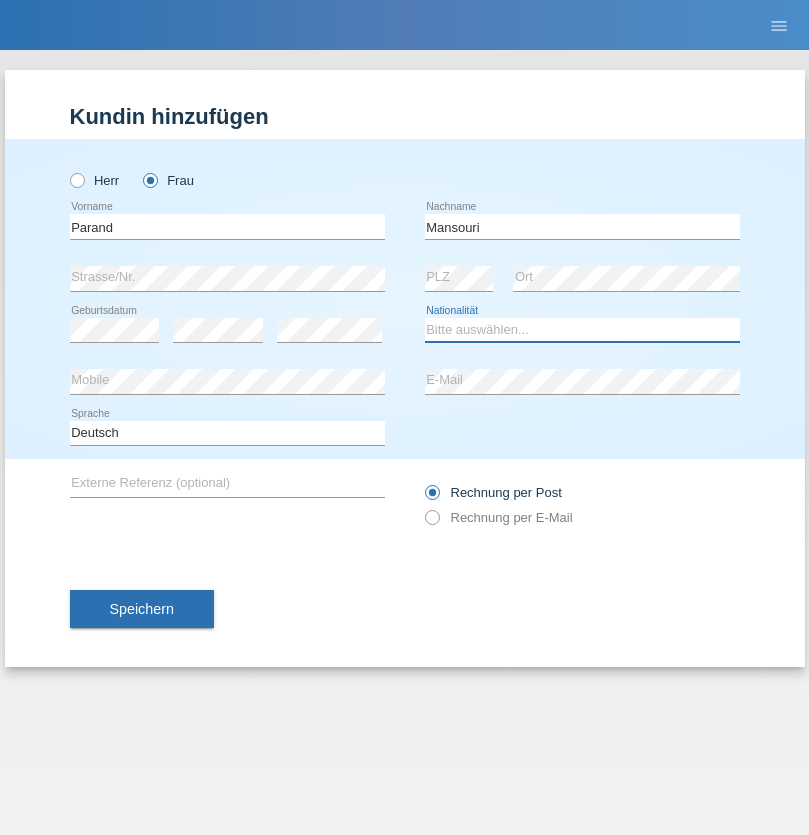 select on "IR" 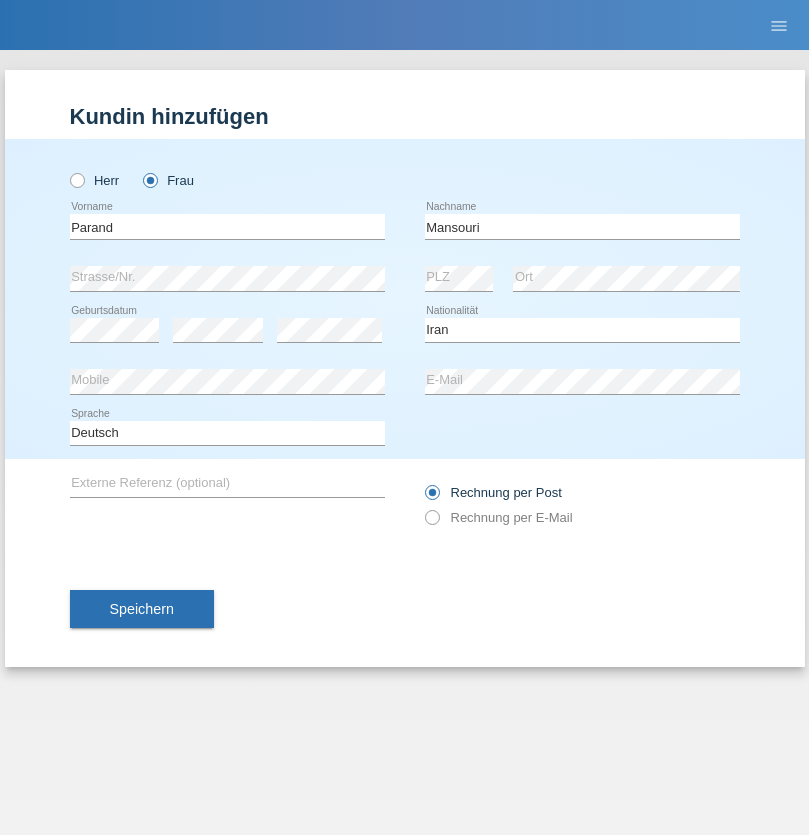 select on "C" 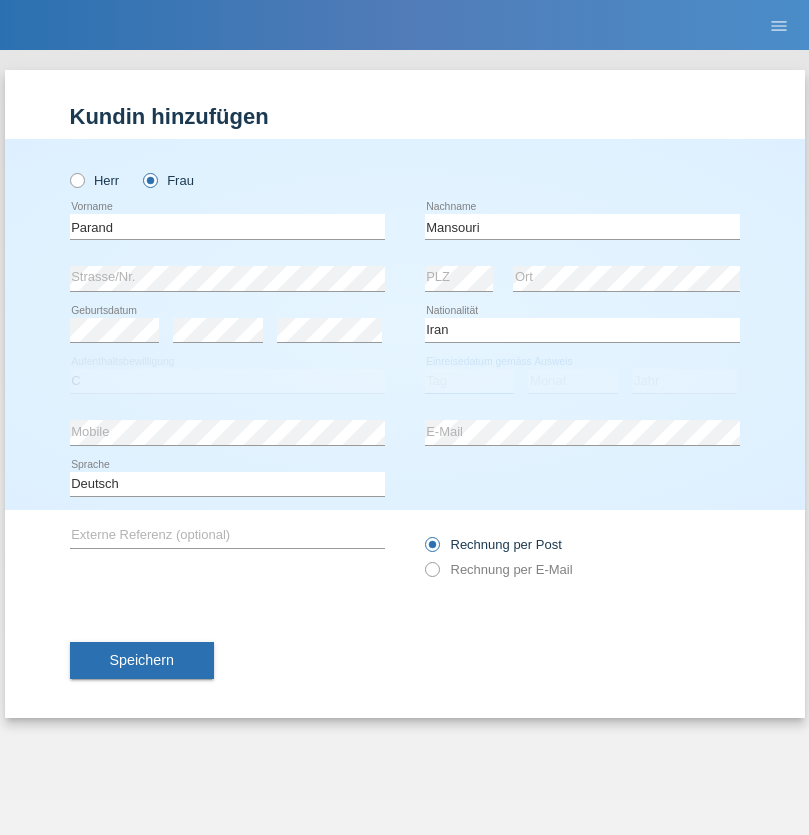 select on "29" 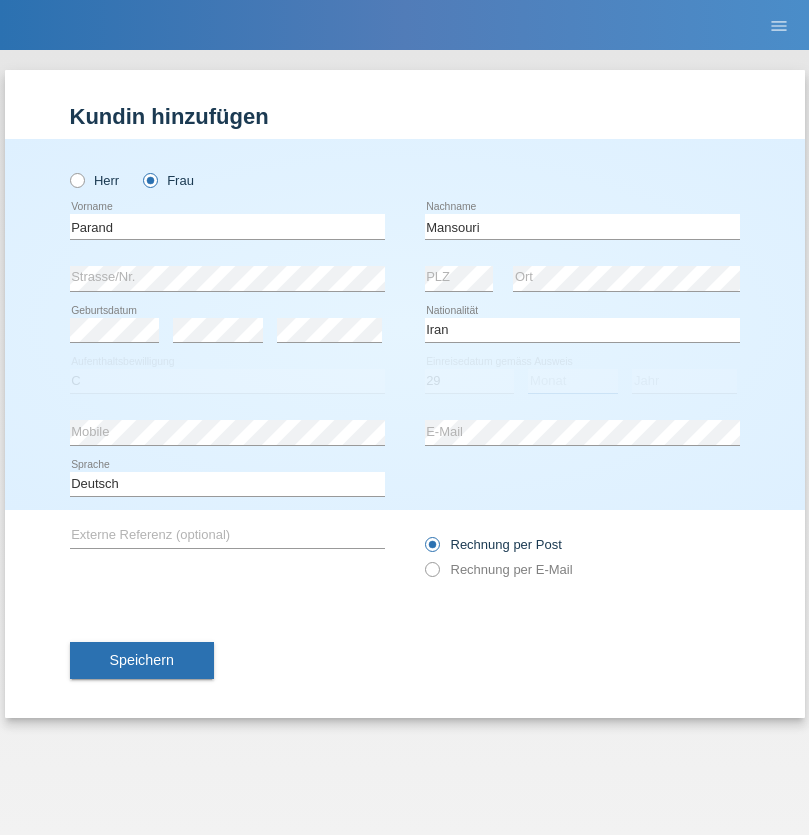 select on "05" 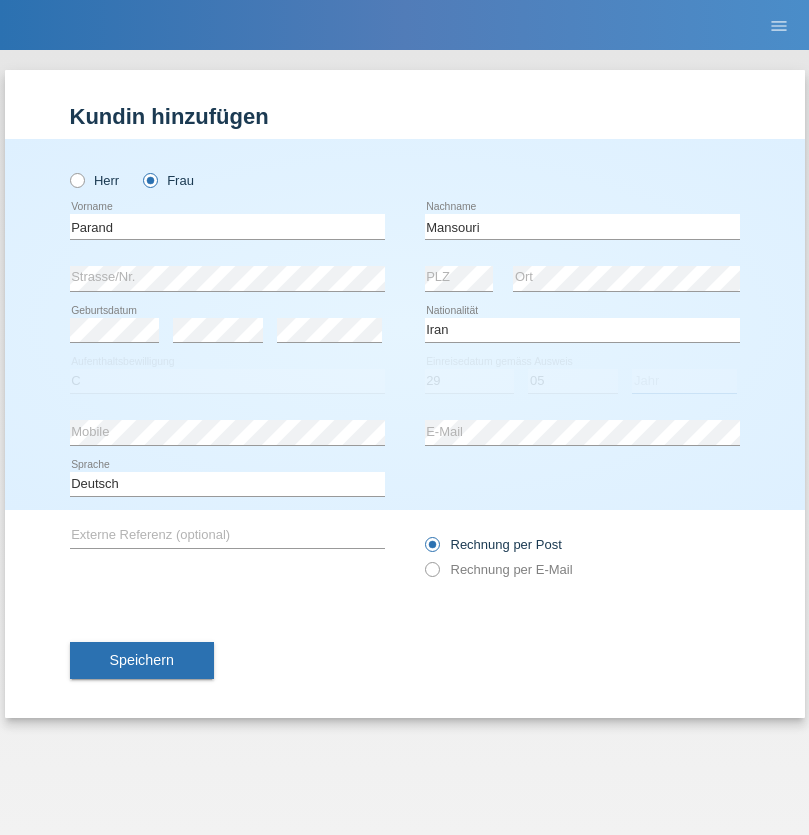 select on "2010" 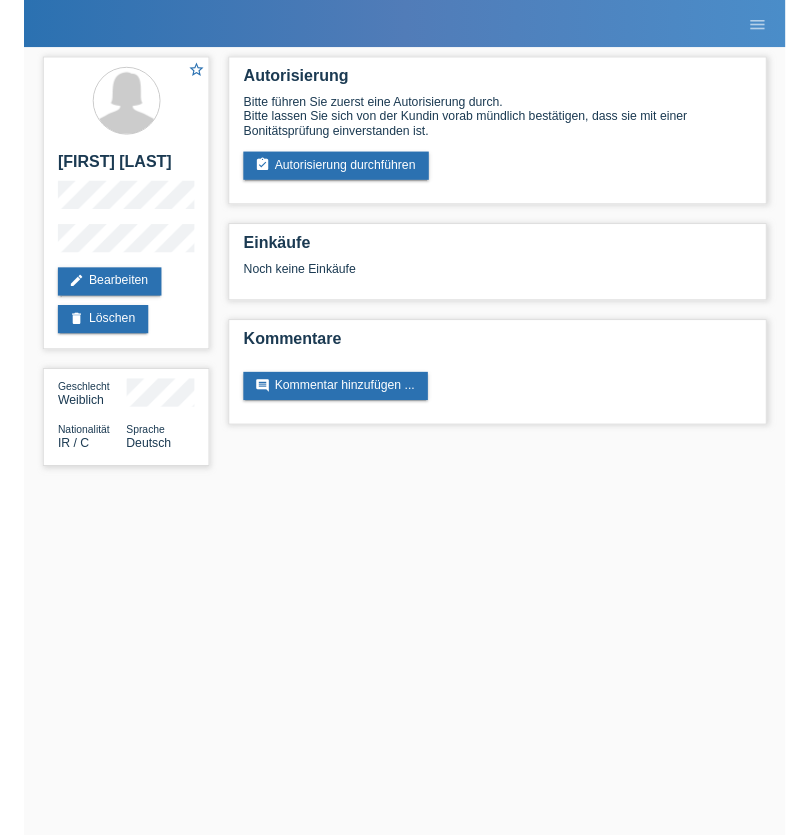 scroll, scrollTop: 0, scrollLeft: 0, axis: both 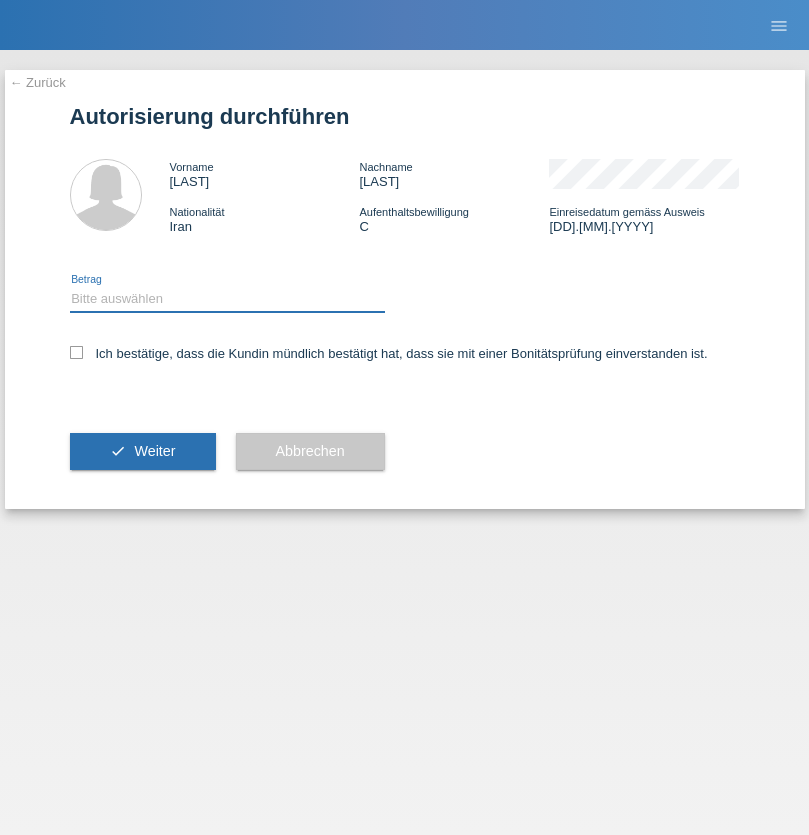 select on "1" 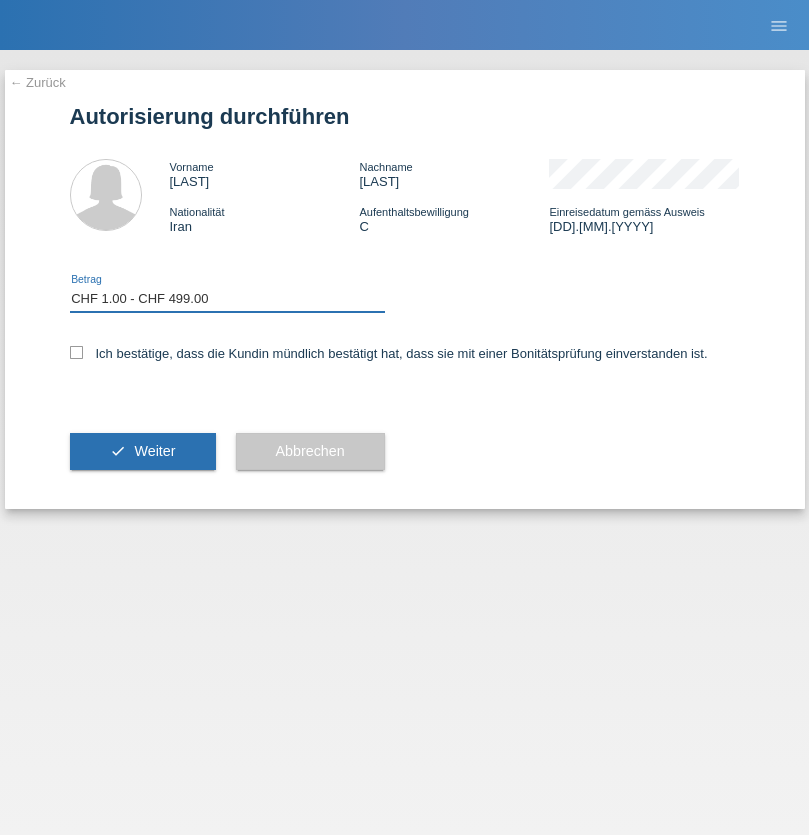 checkbox on "true" 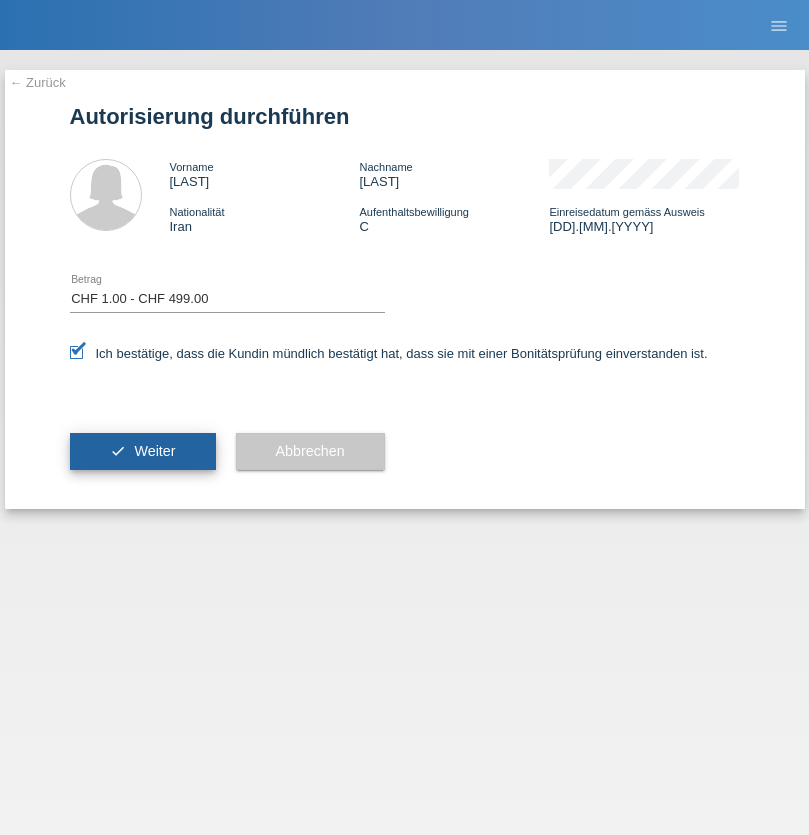 click on "Weiter" at bounding box center (154, 451) 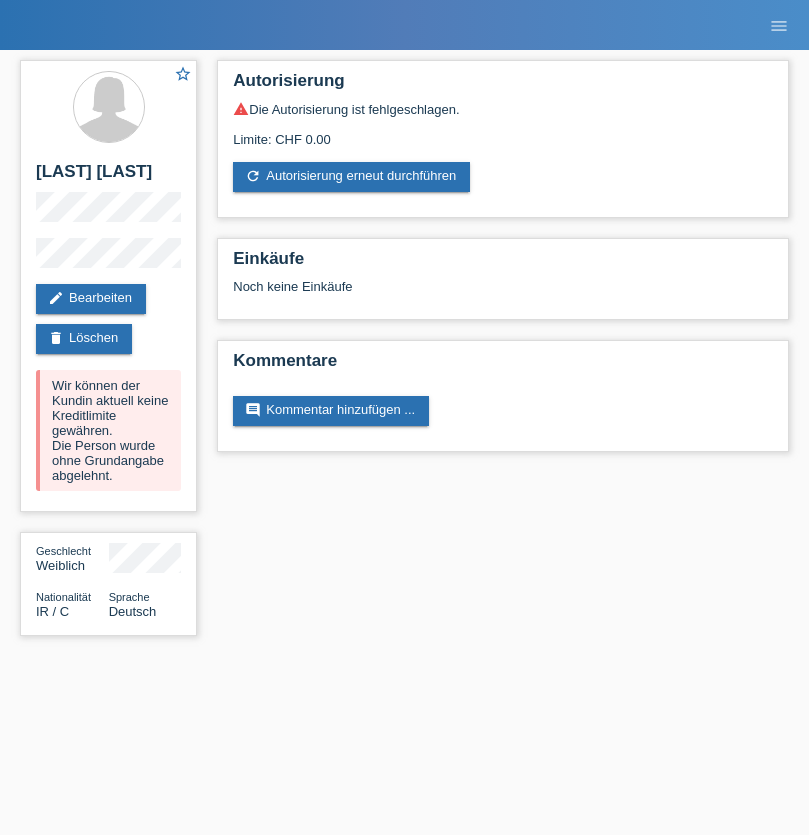 scroll, scrollTop: 0, scrollLeft: 0, axis: both 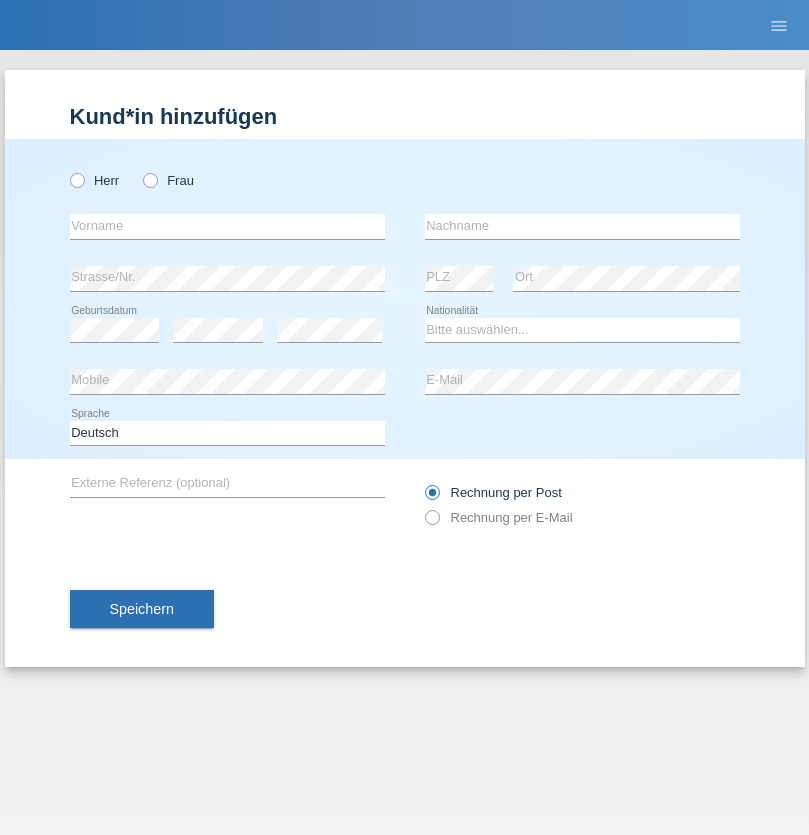 radio on "true" 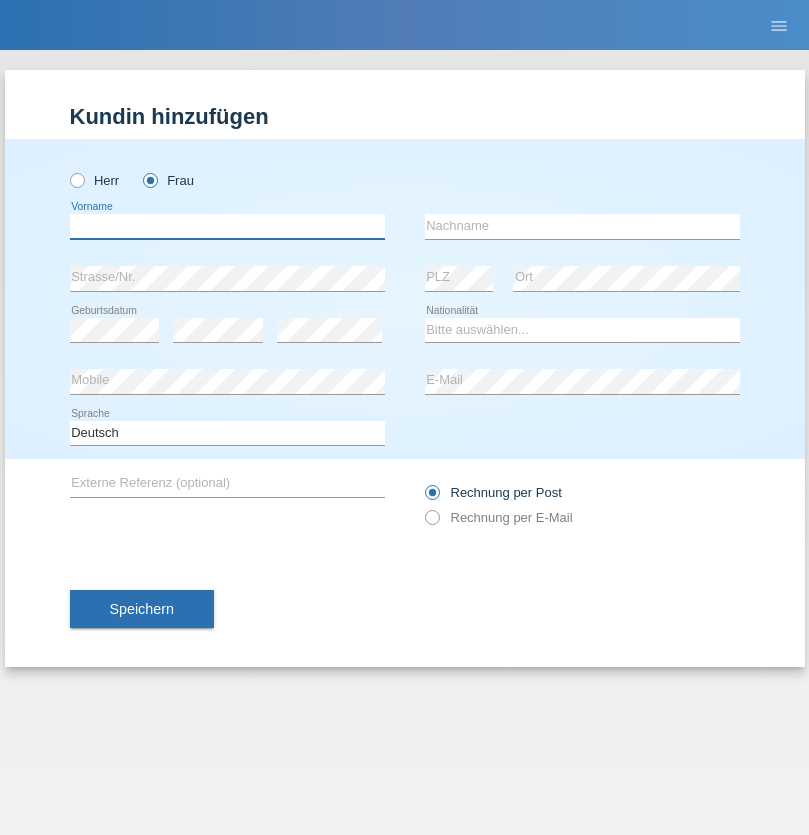 click at bounding box center [227, 226] 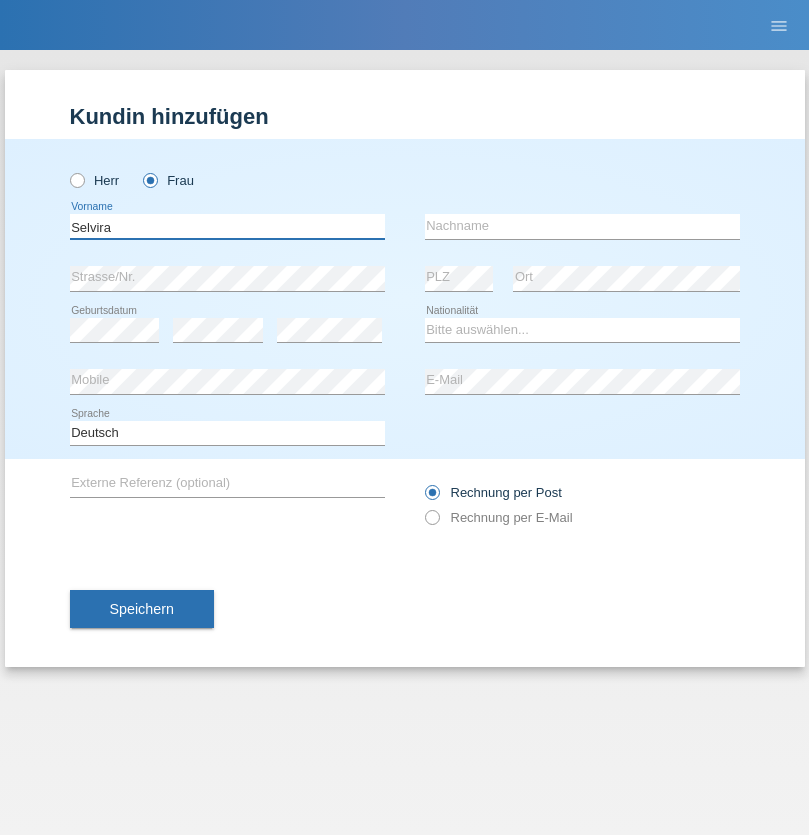 type on "Selvira" 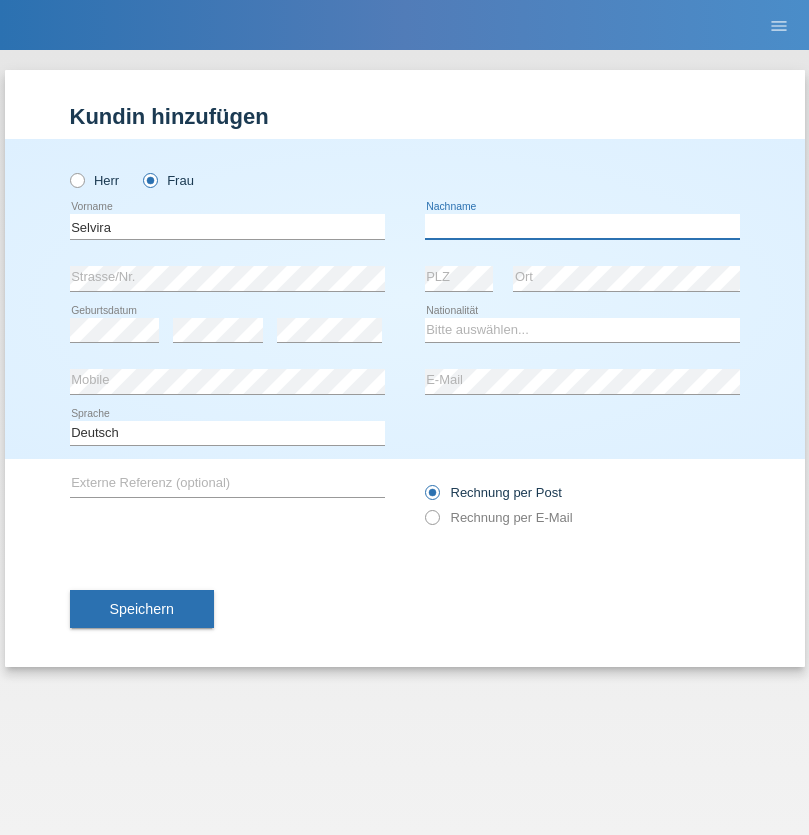click at bounding box center (582, 226) 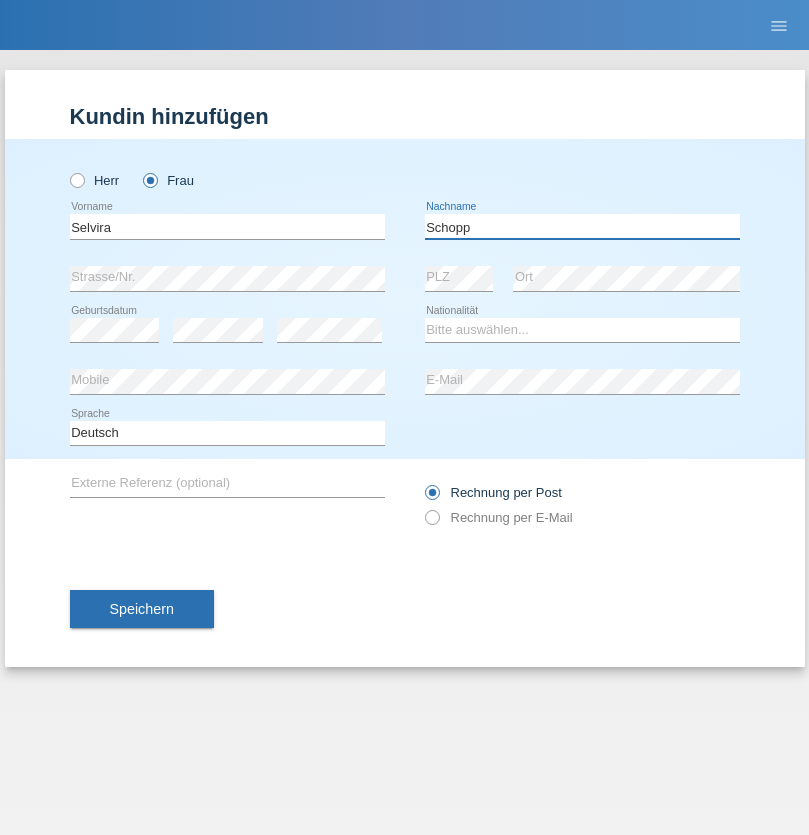 type on "Schopp" 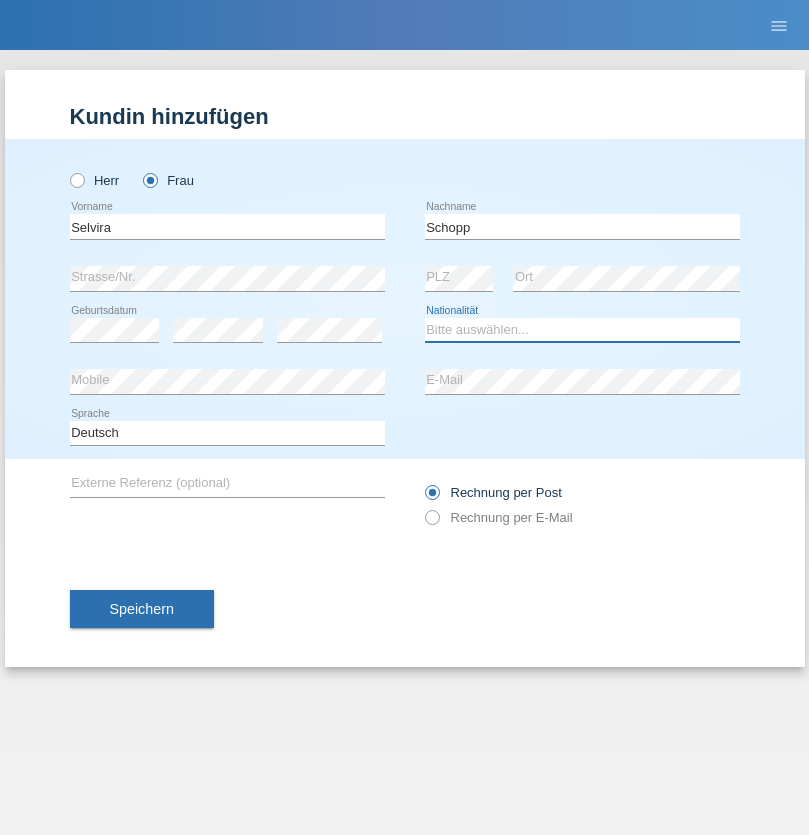 select on "CH" 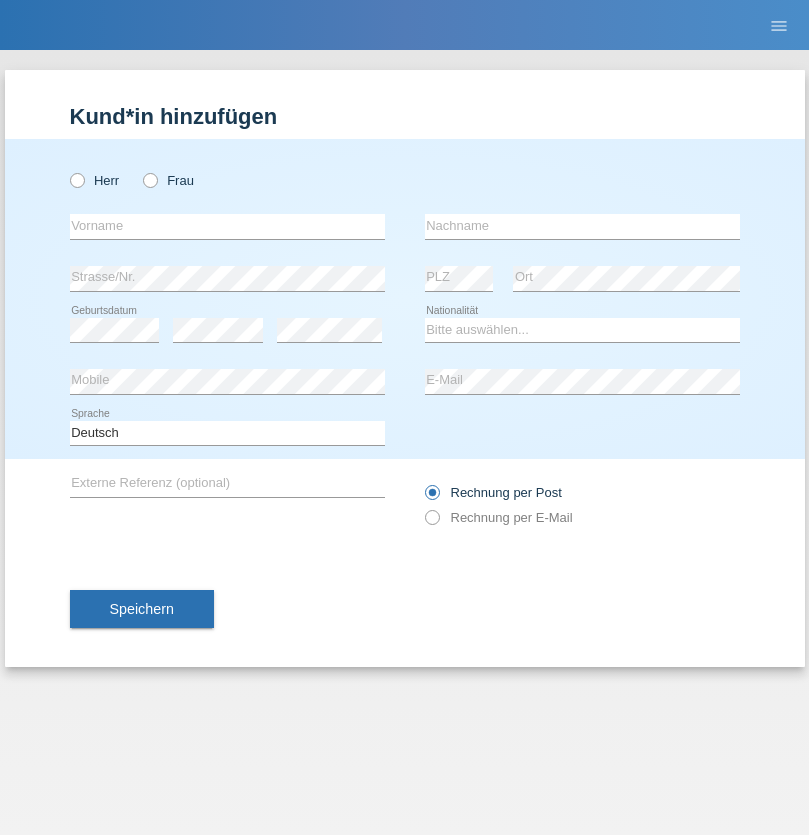 scroll, scrollTop: 0, scrollLeft: 0, axis: both 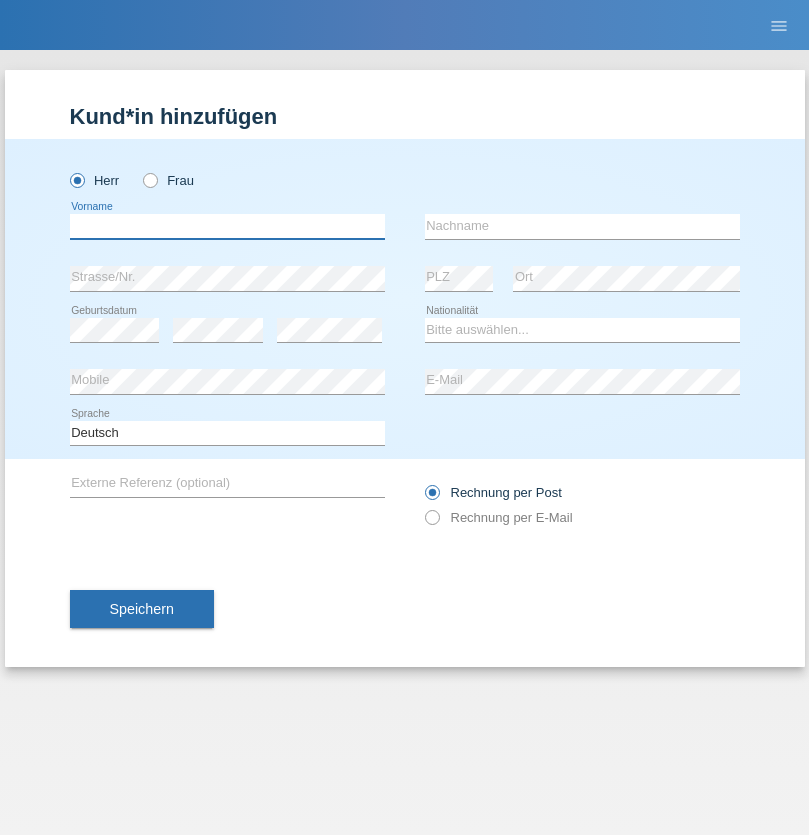 click at bounding box center (227, 226) 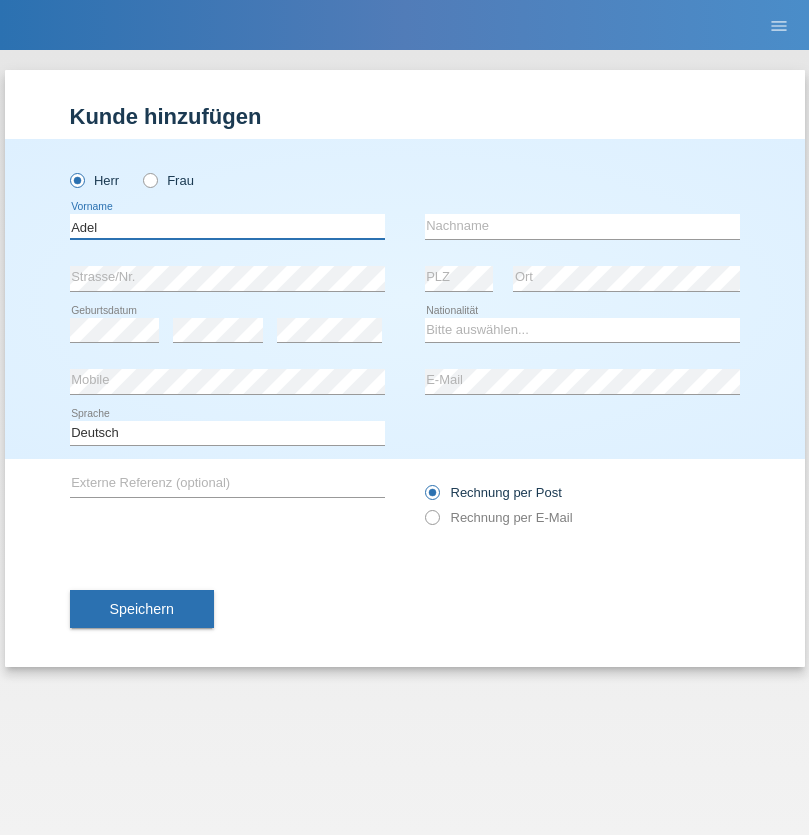 type on "Adel" 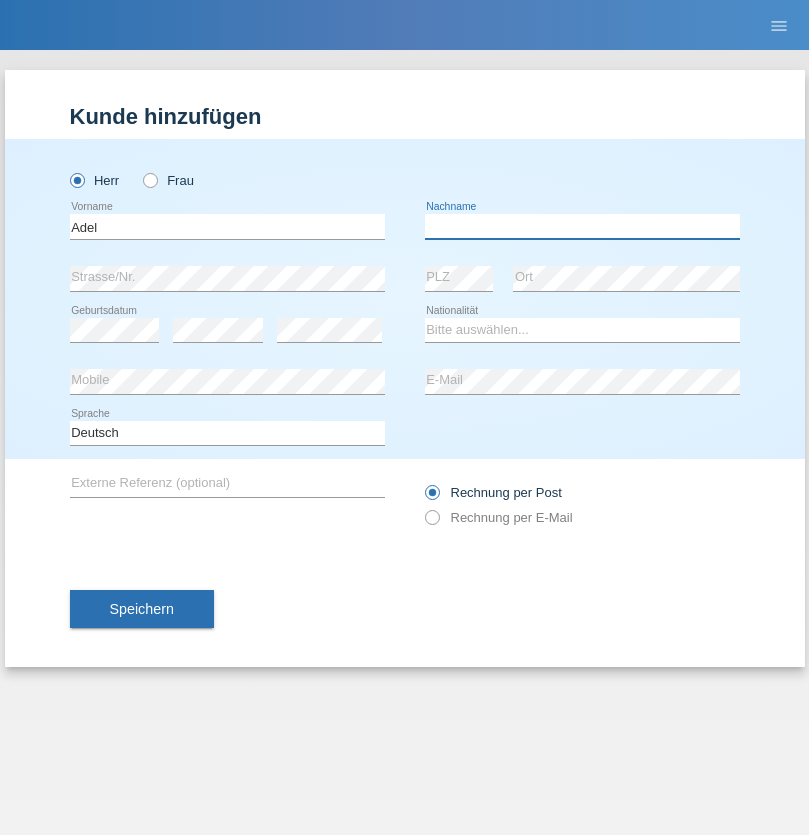click at bounding box center (582, 226) 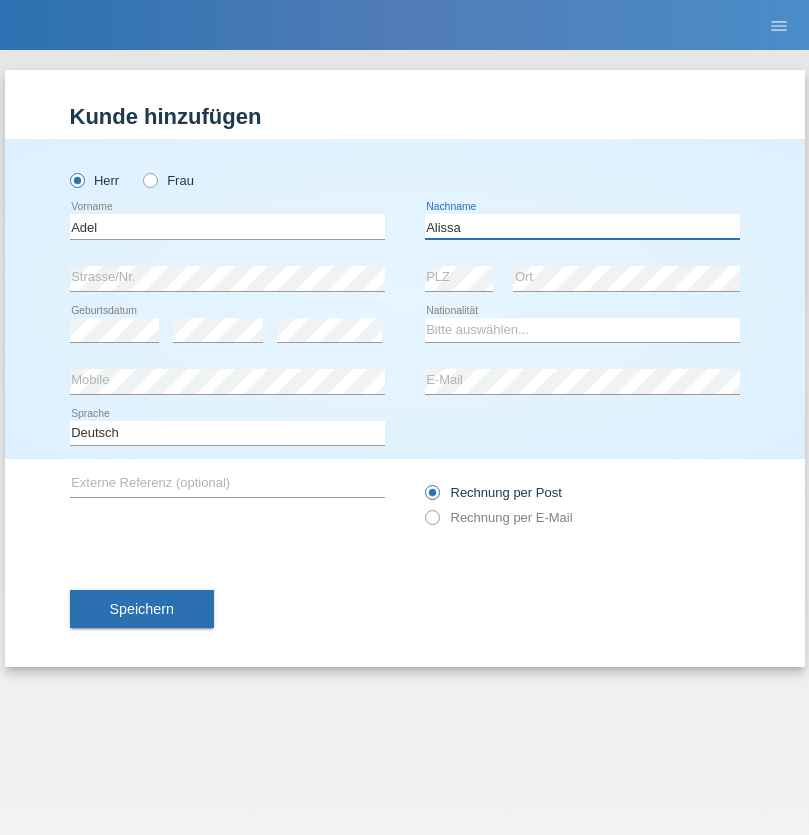 type on "Alissa" 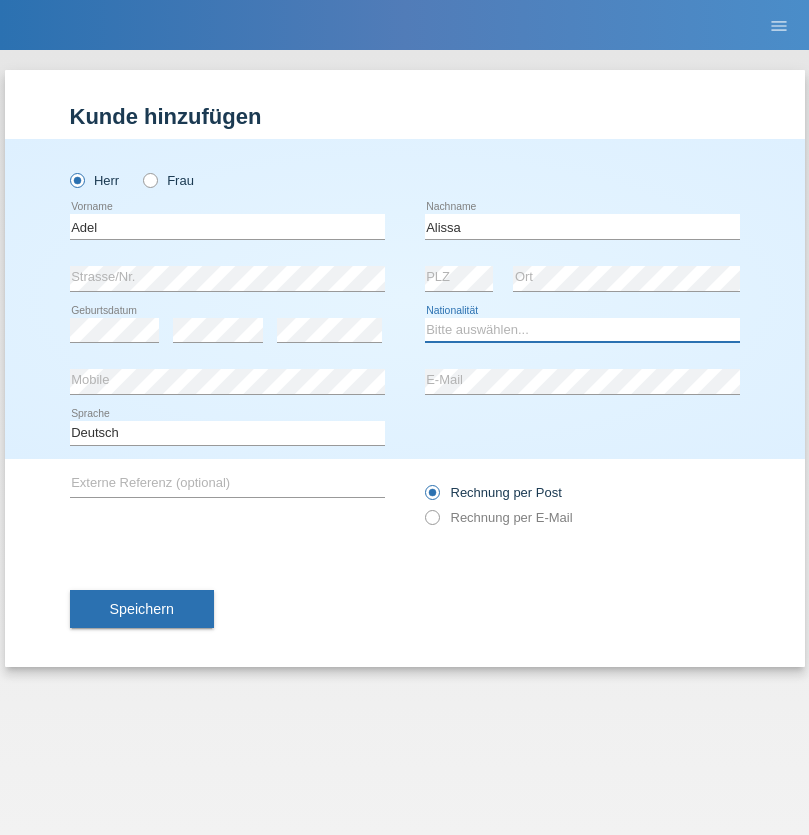 select on "SY" 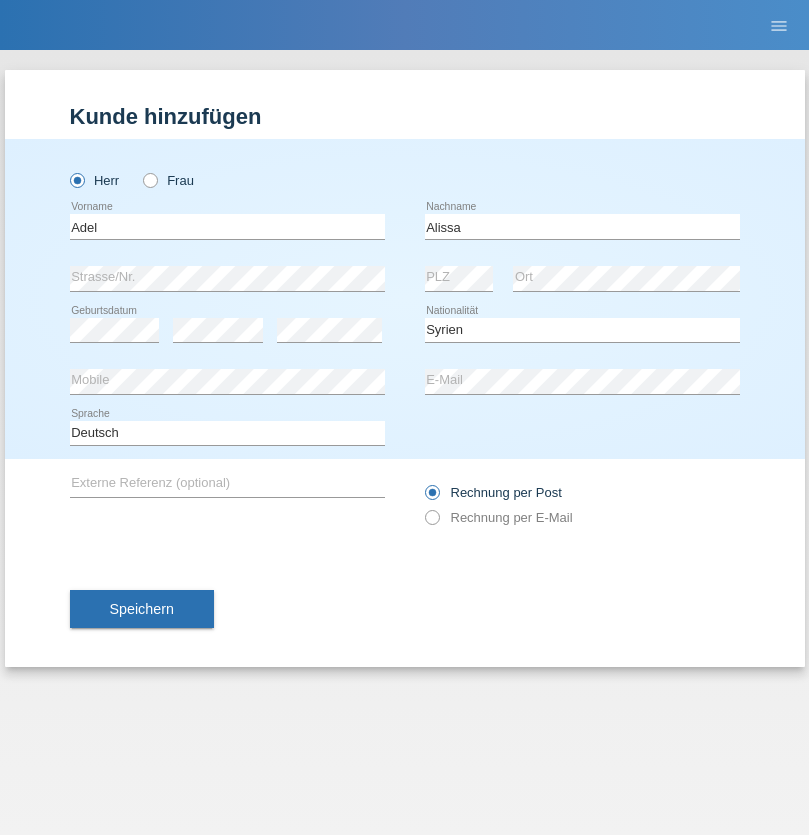 select on "C" 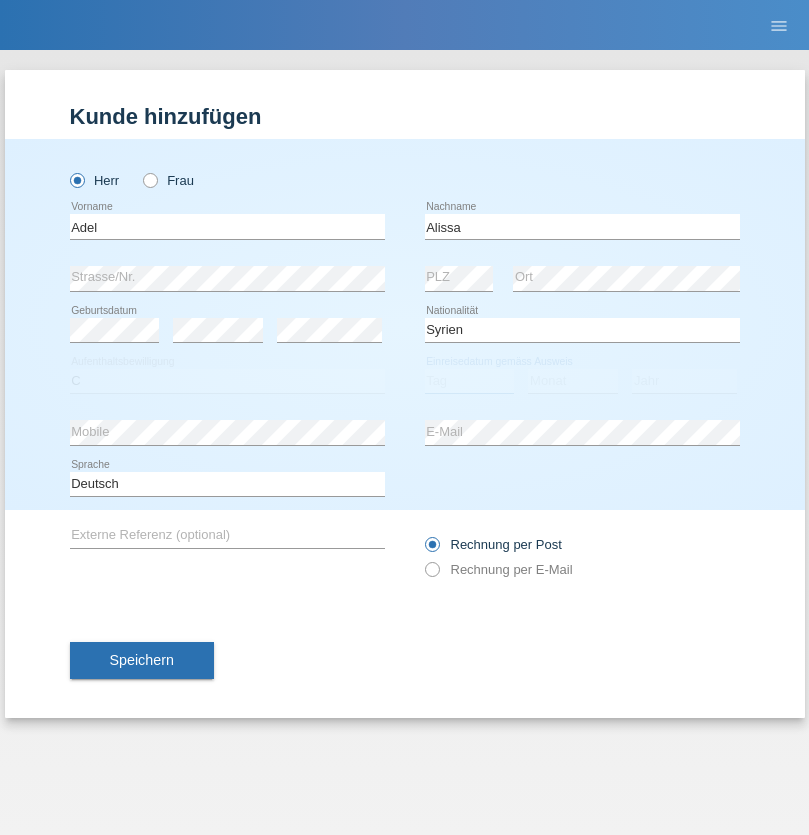 select on "20" 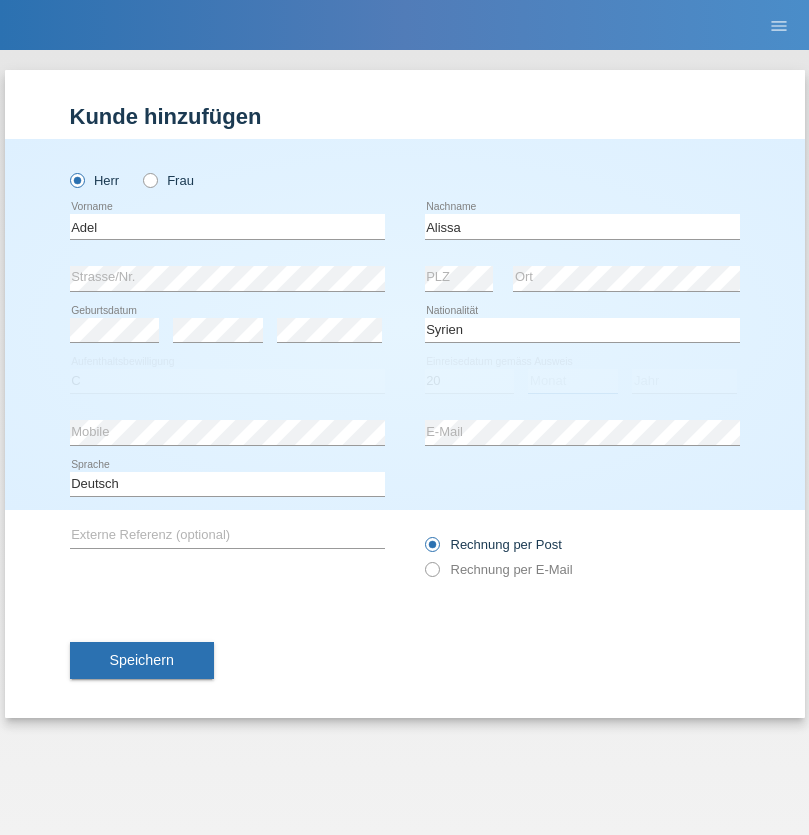 select on "09" 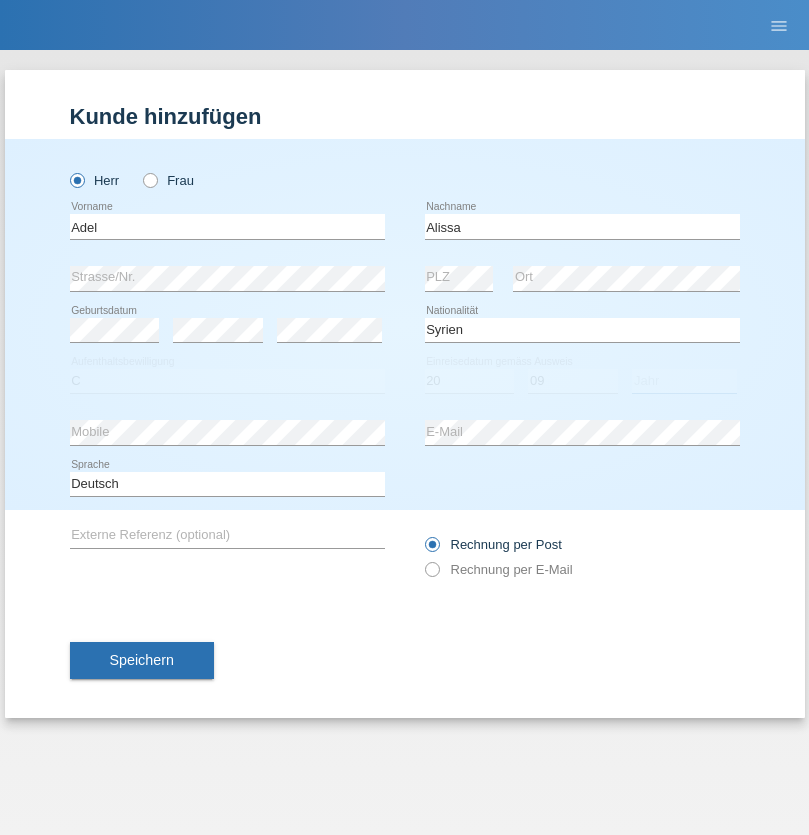 select on "2018" 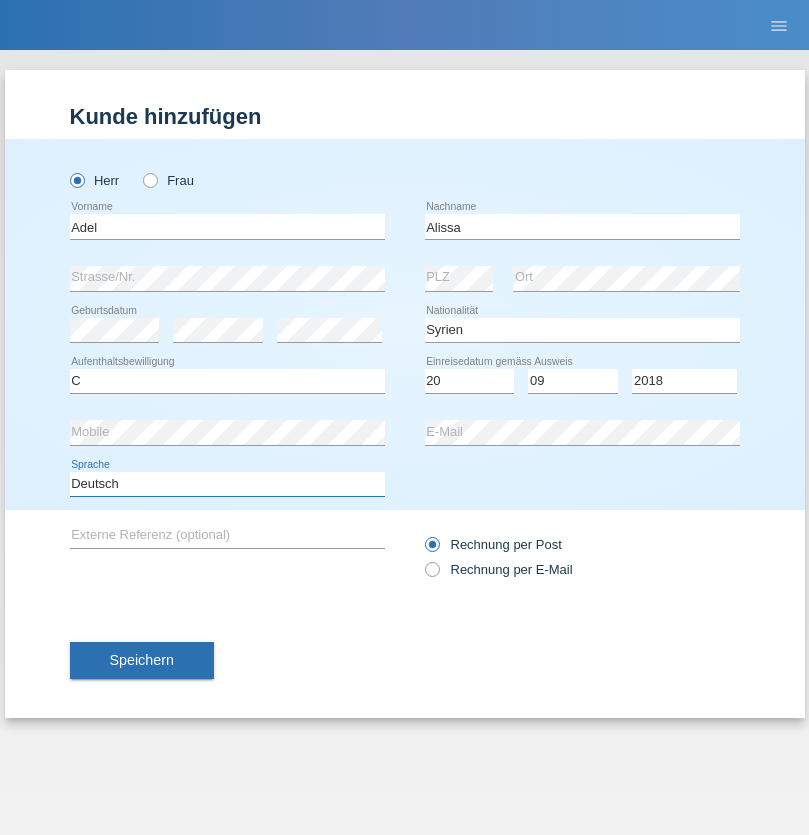 select on "en" 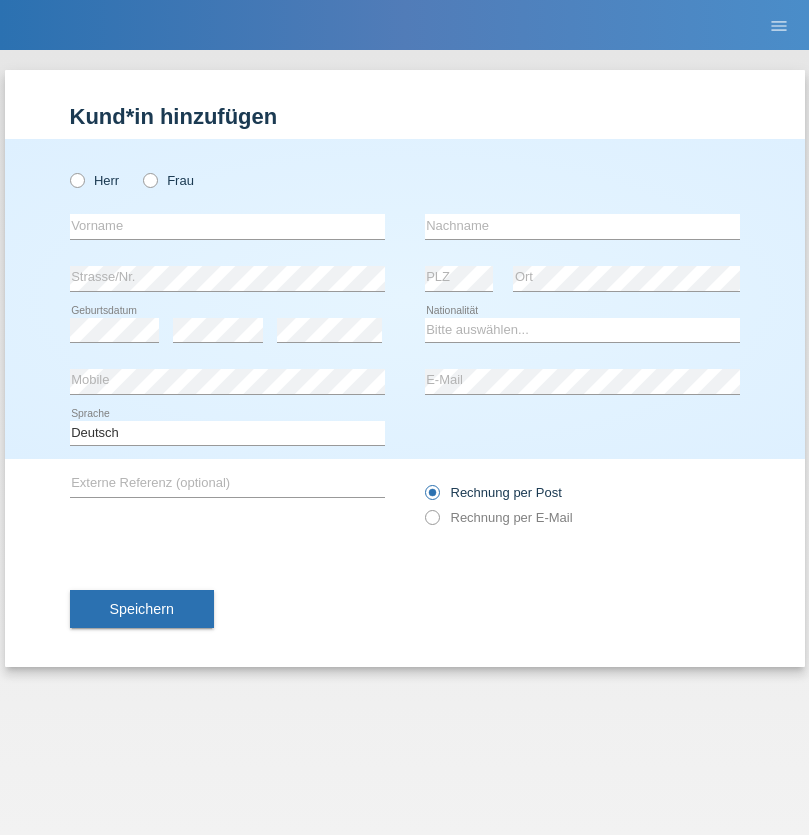 scroll, scrollTop: 0, scrollLeft: 0, axis: both 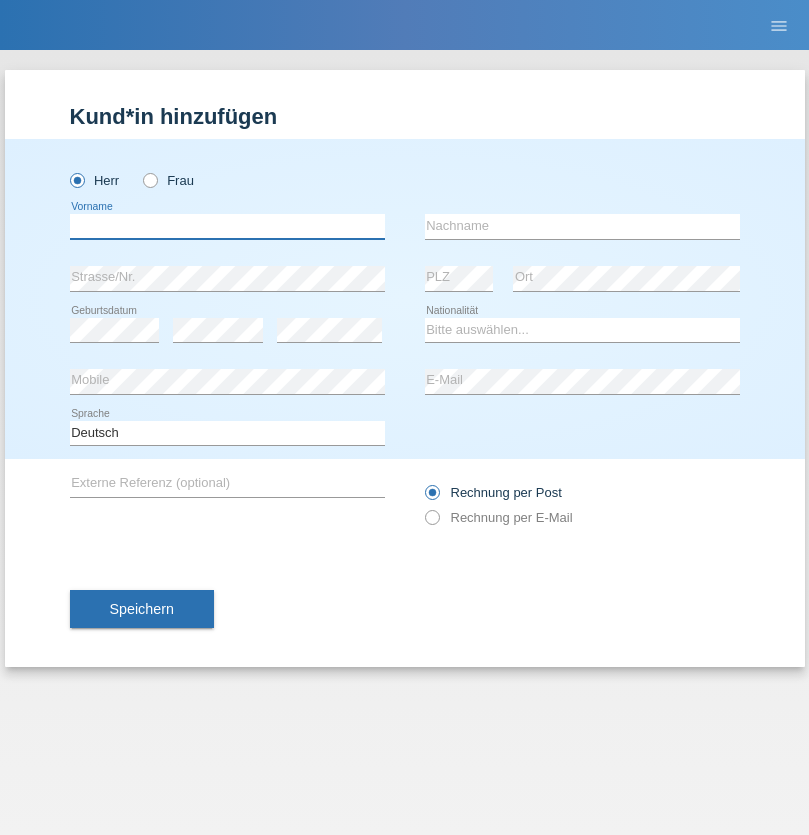 click at bounding box center (227, 226) 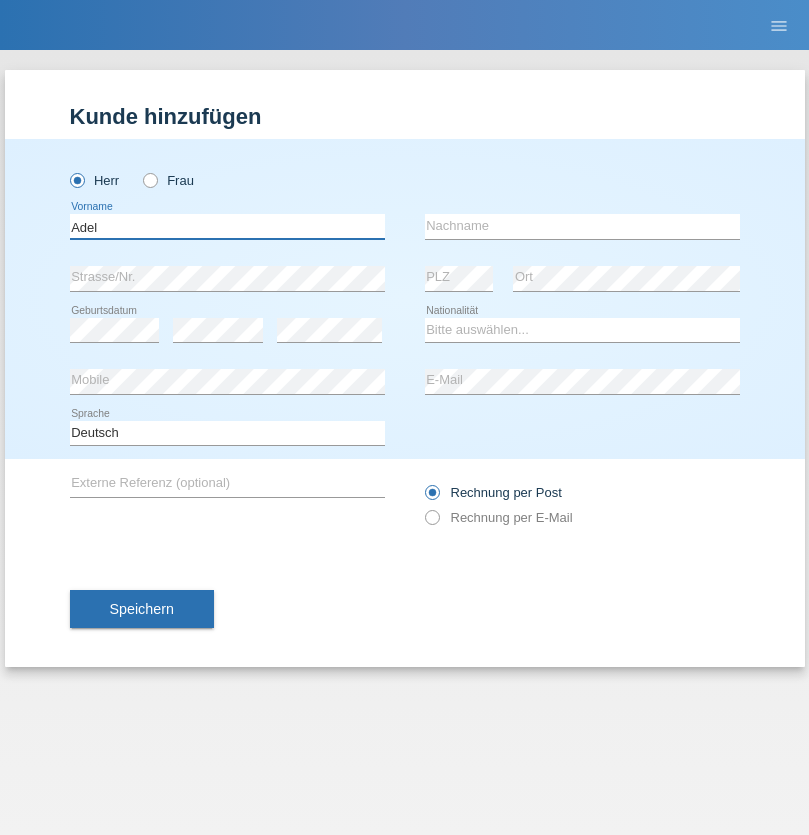 type on "Adel" 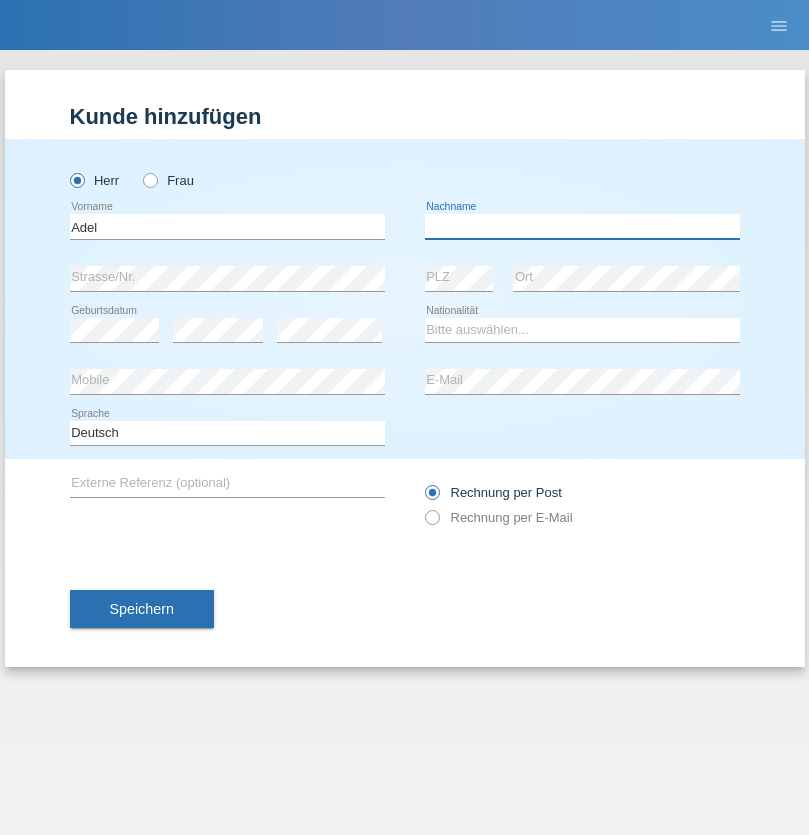click at bounding box center (582, 226) 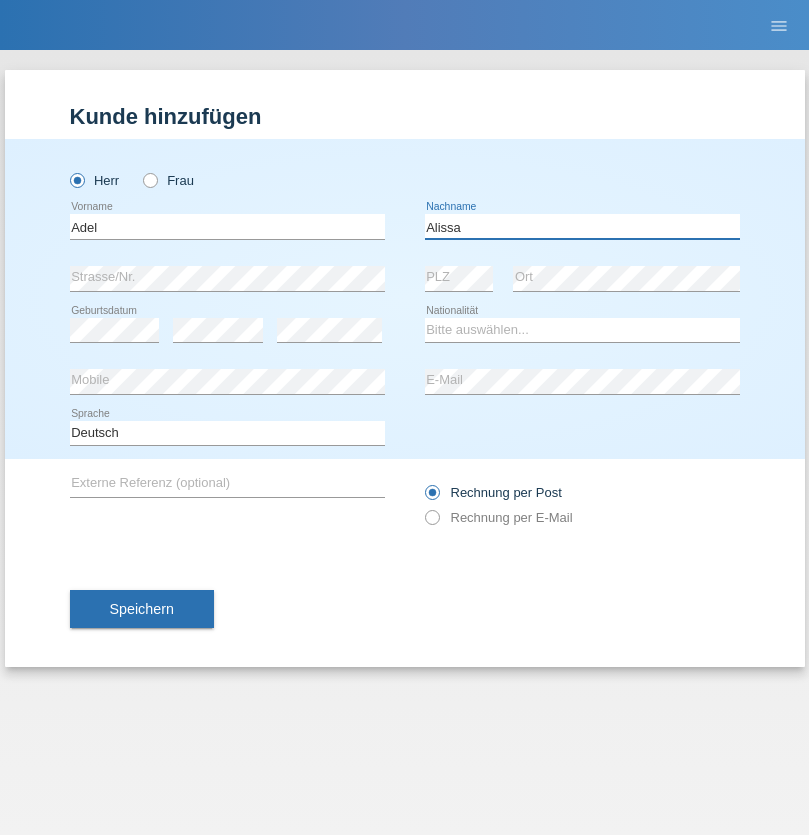 type on "Alissa" 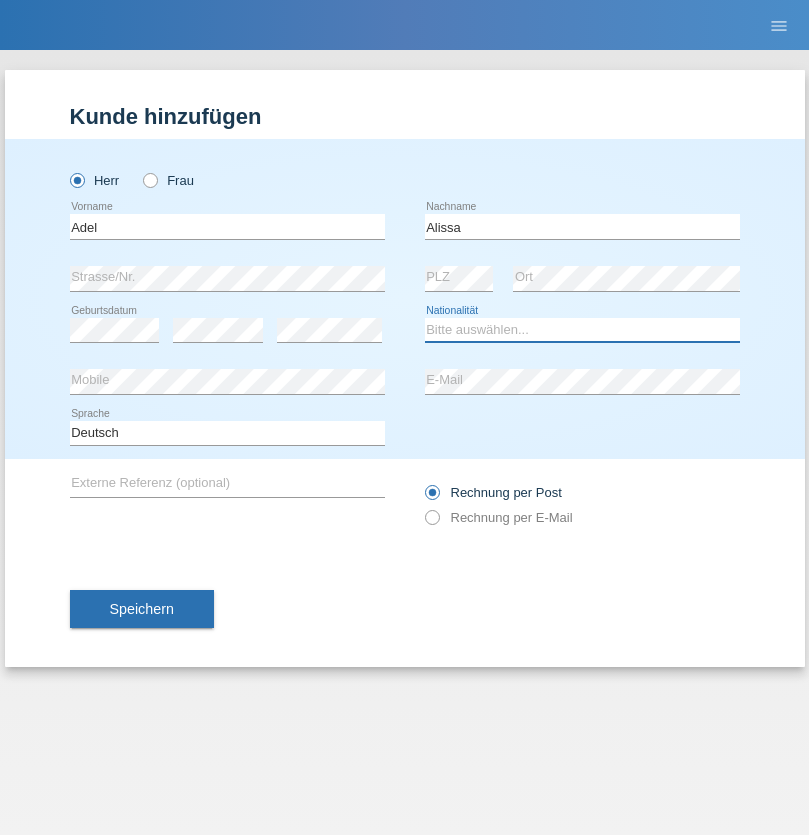 select on "SY" 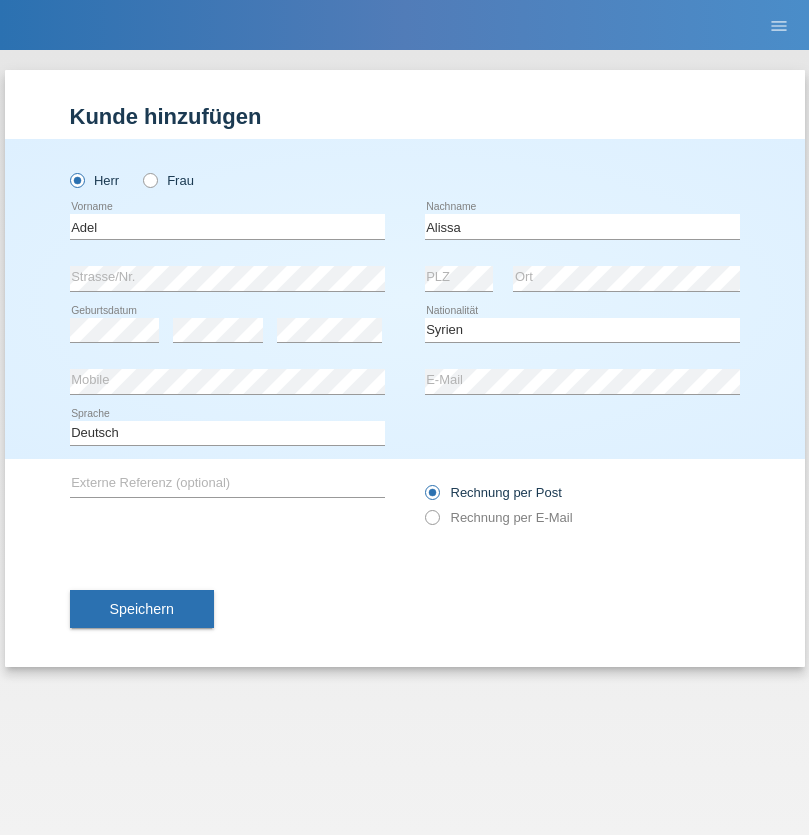select on "C" 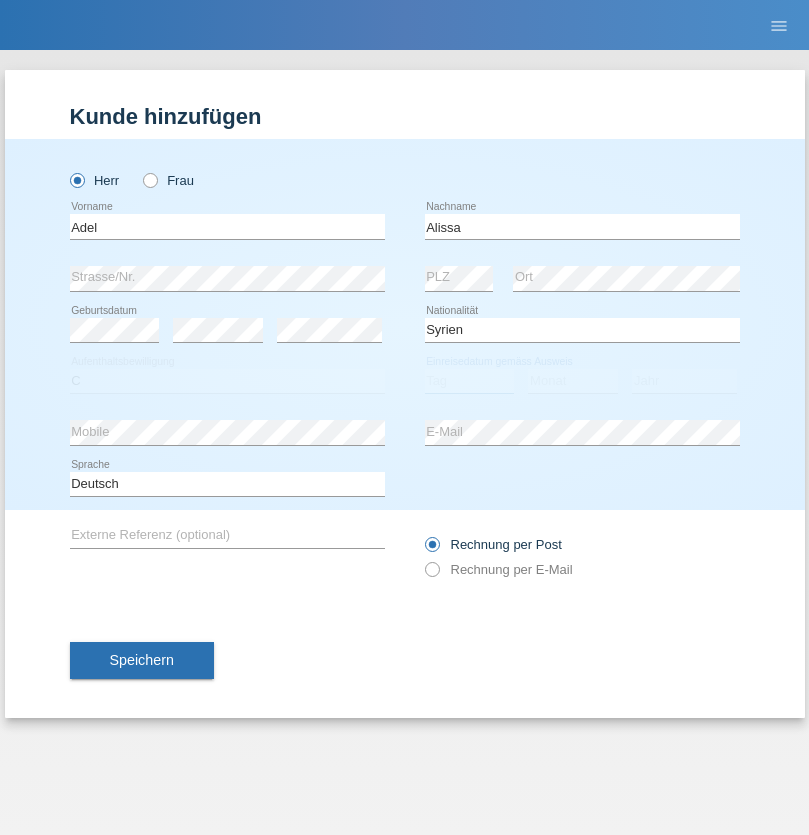 select on "20" 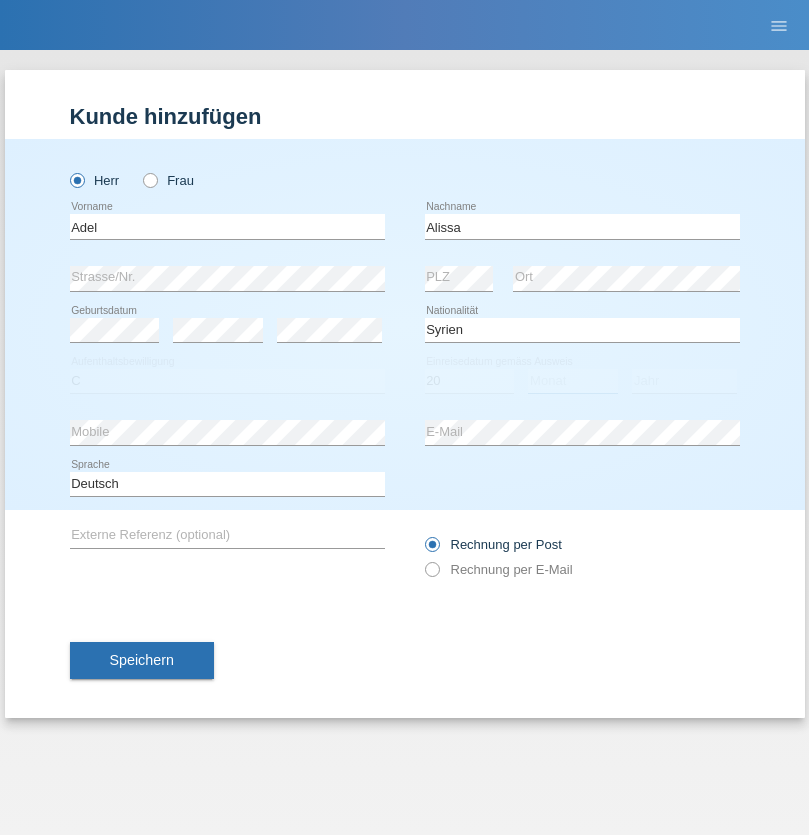 select on "09" 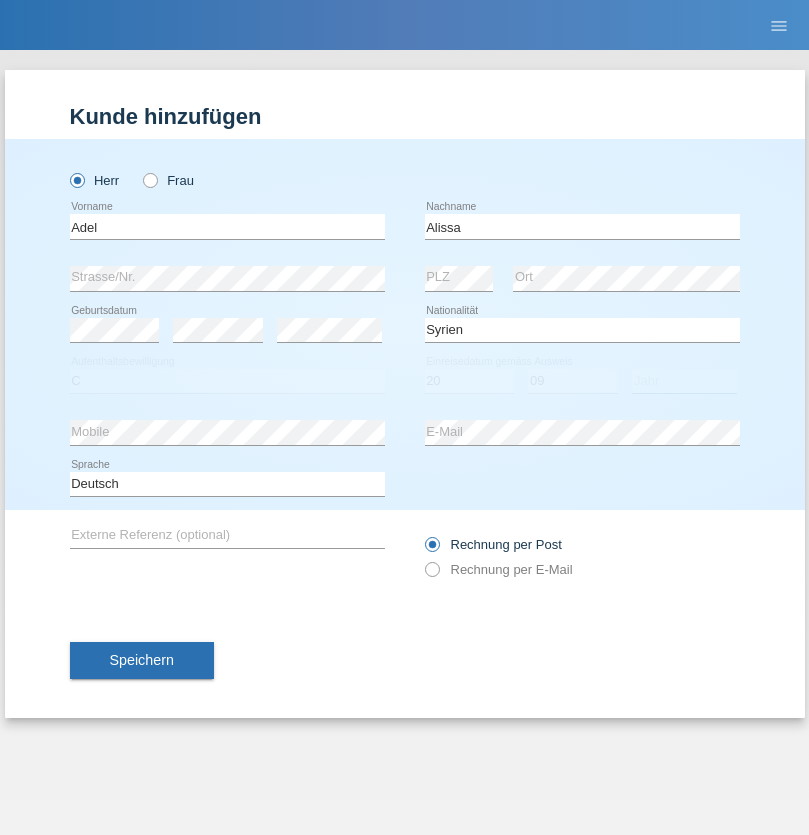 select on "2018" 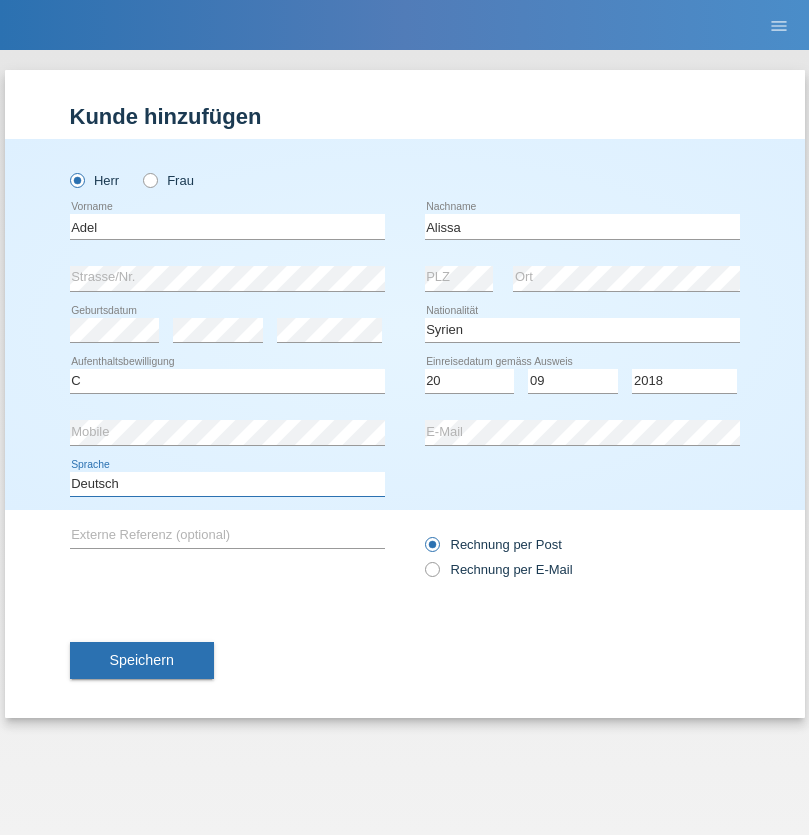 select on "en" 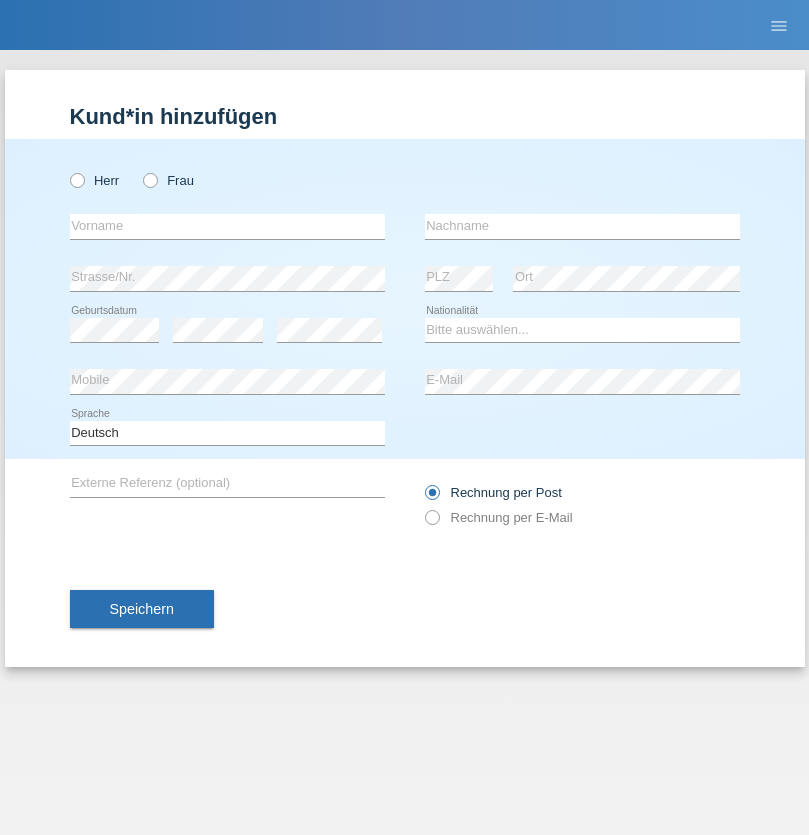 scroll, scrollTop: 0, scrollLeft: 0, axis: both 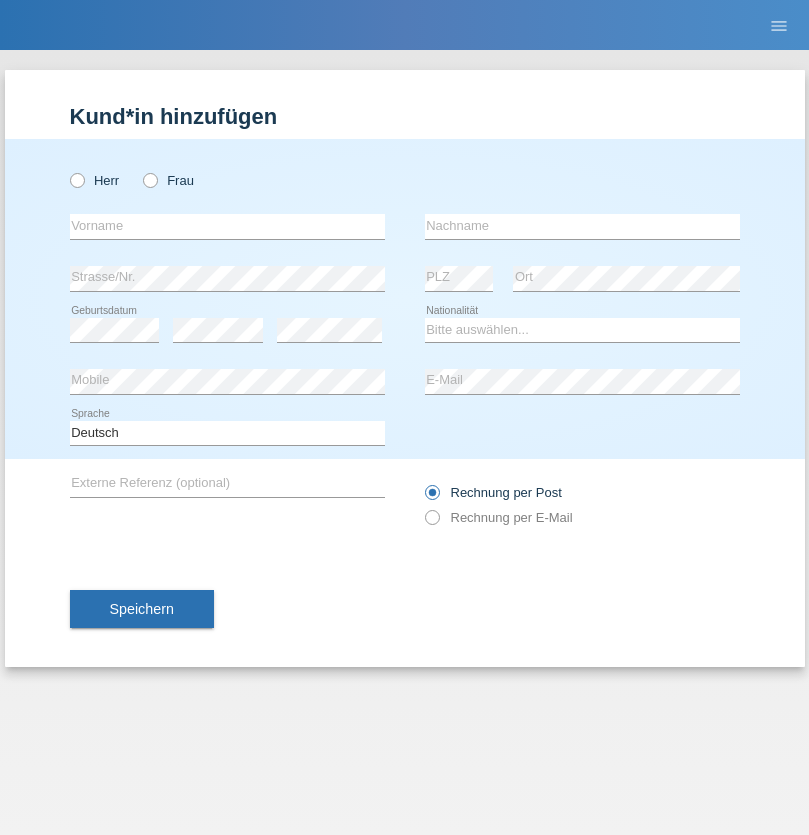 radio on "true" 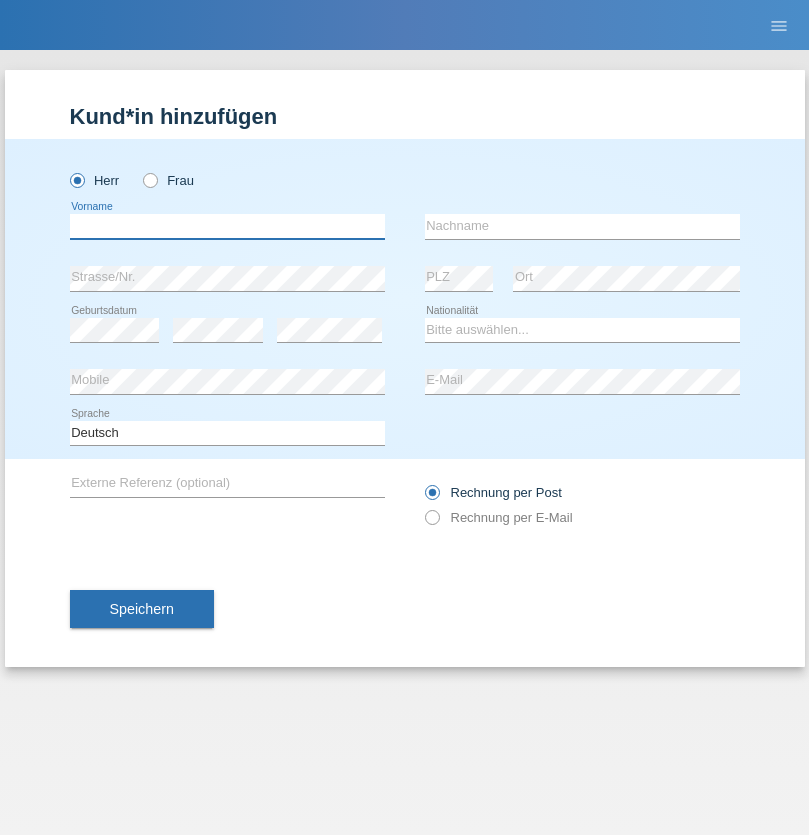click at bounding box center (227, 226) 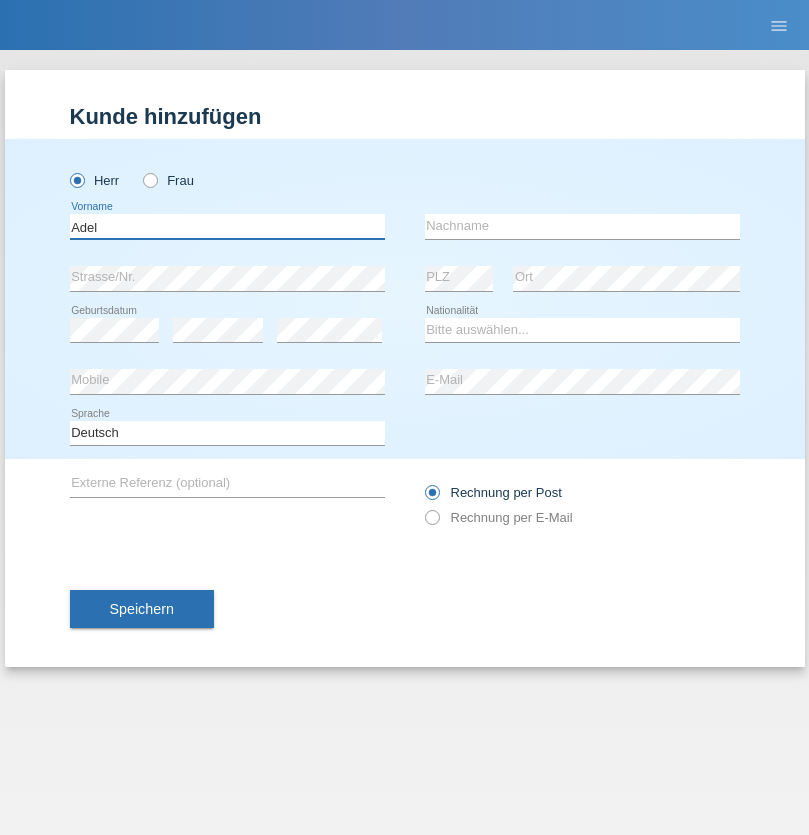 type on "Adel" 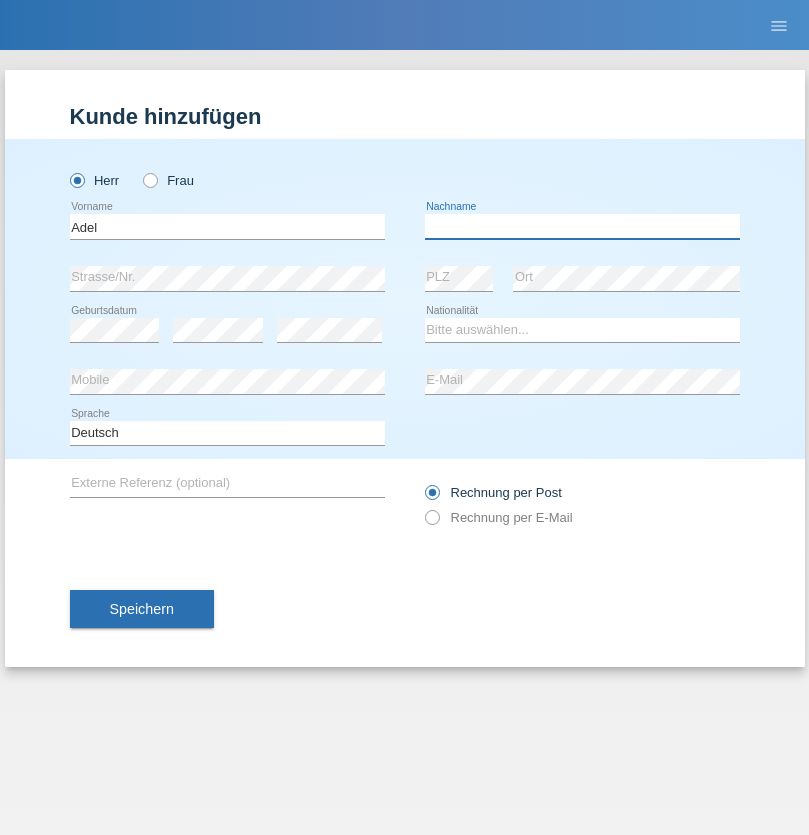 click at bounding box center (582, 226) 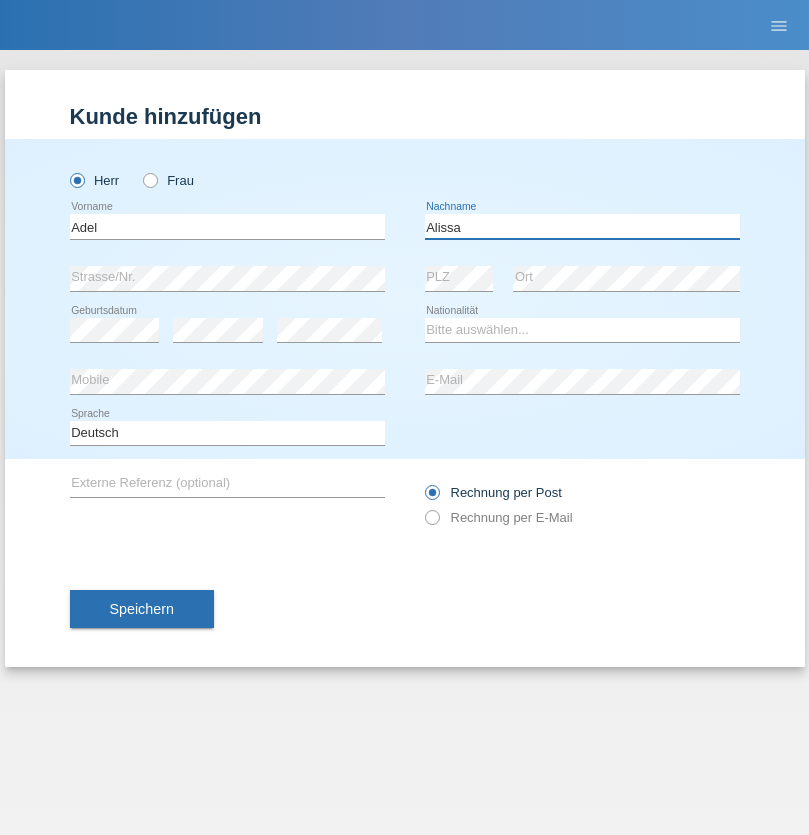 type on "Alissa" 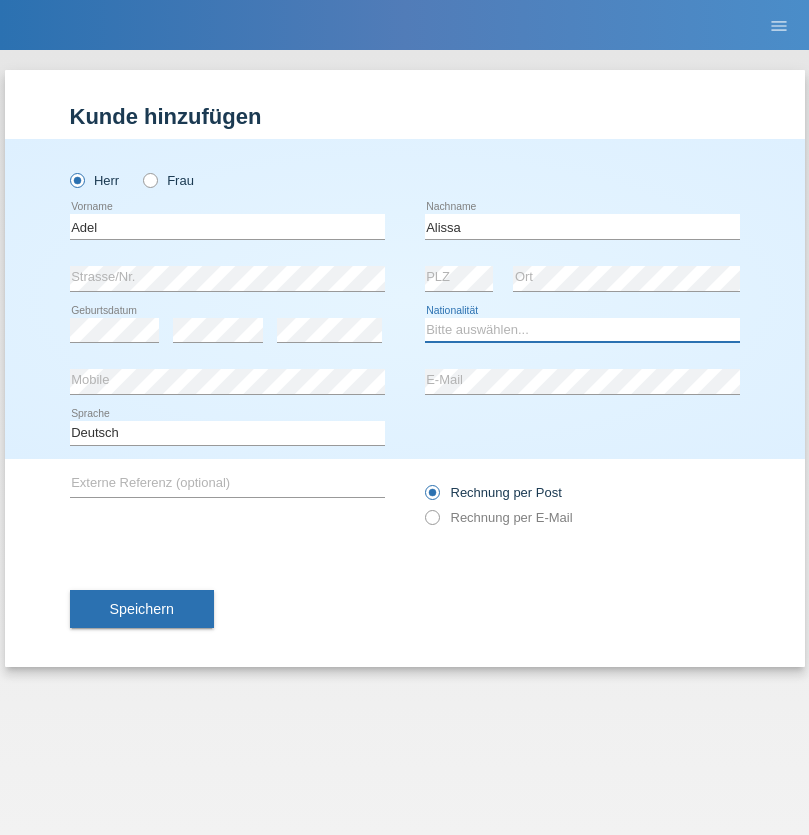 select on "SY" 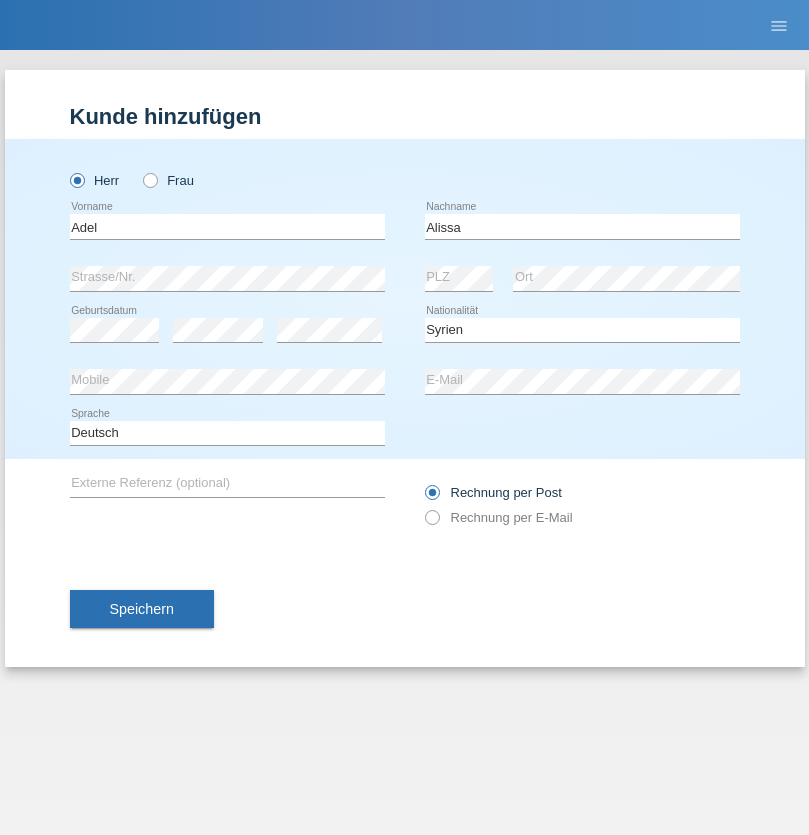 select on "C" 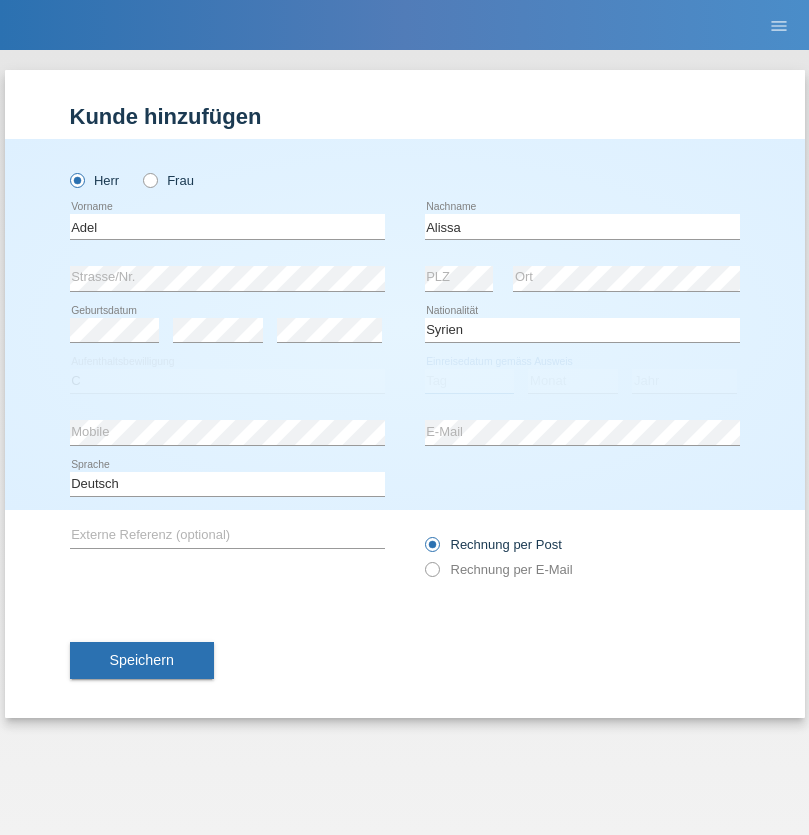 select on "20" 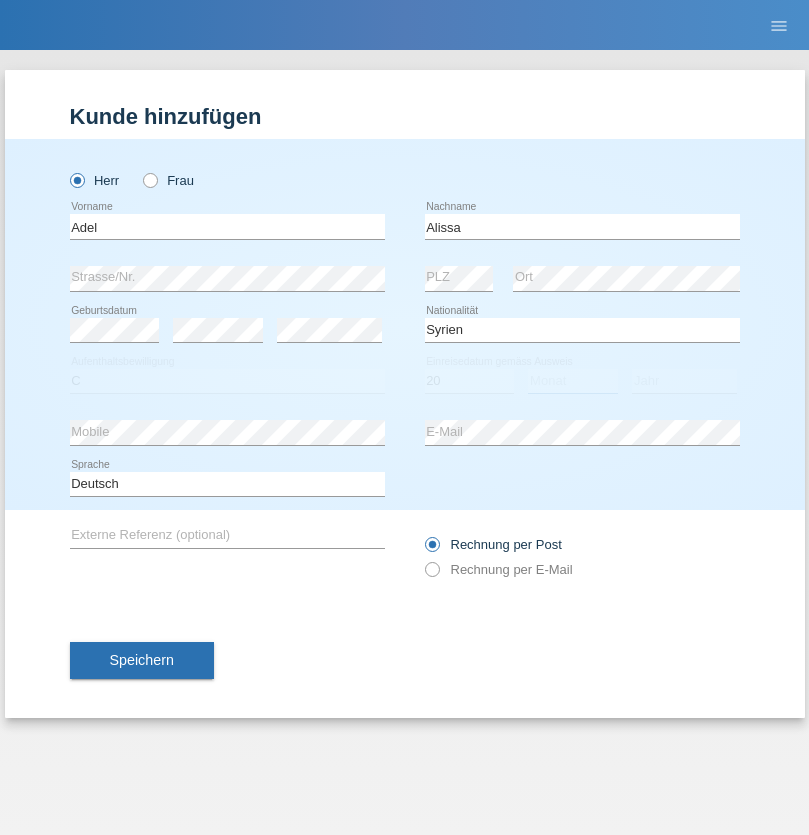 select on "09" 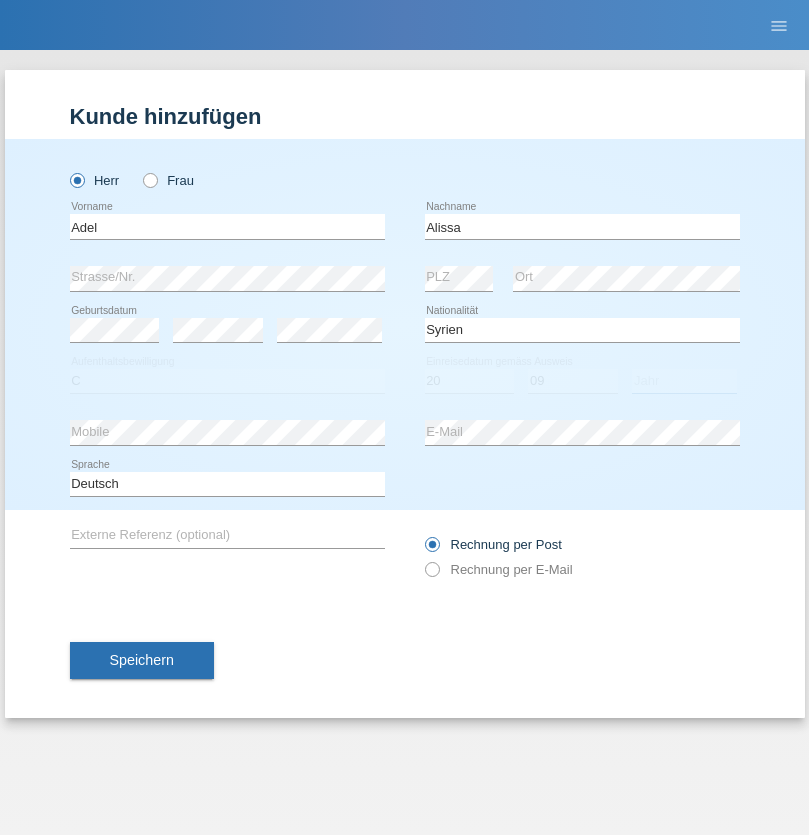 select on "2018" 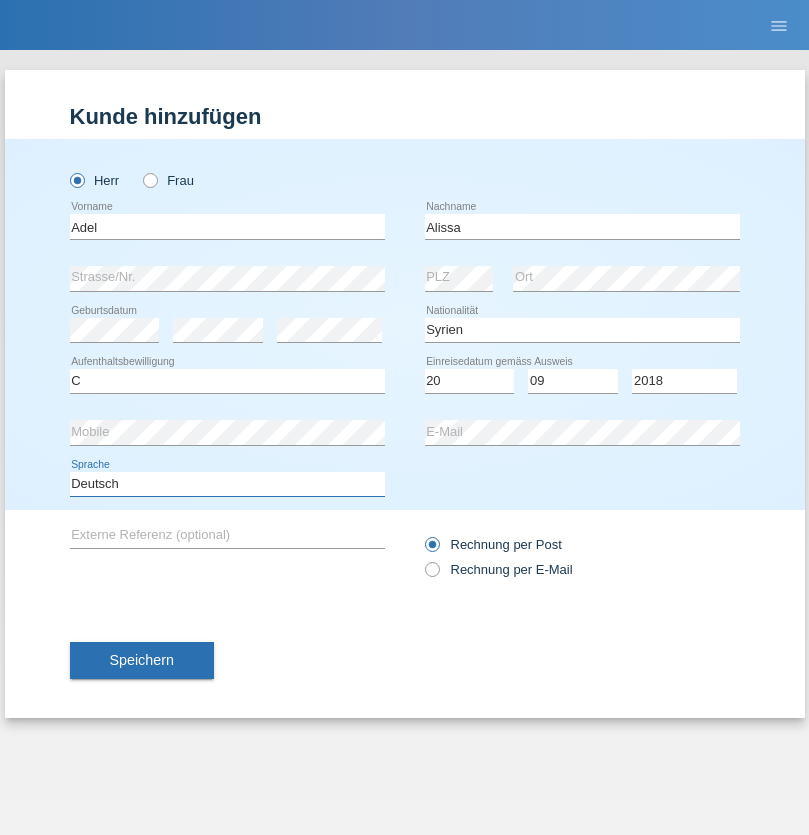 select on "en" 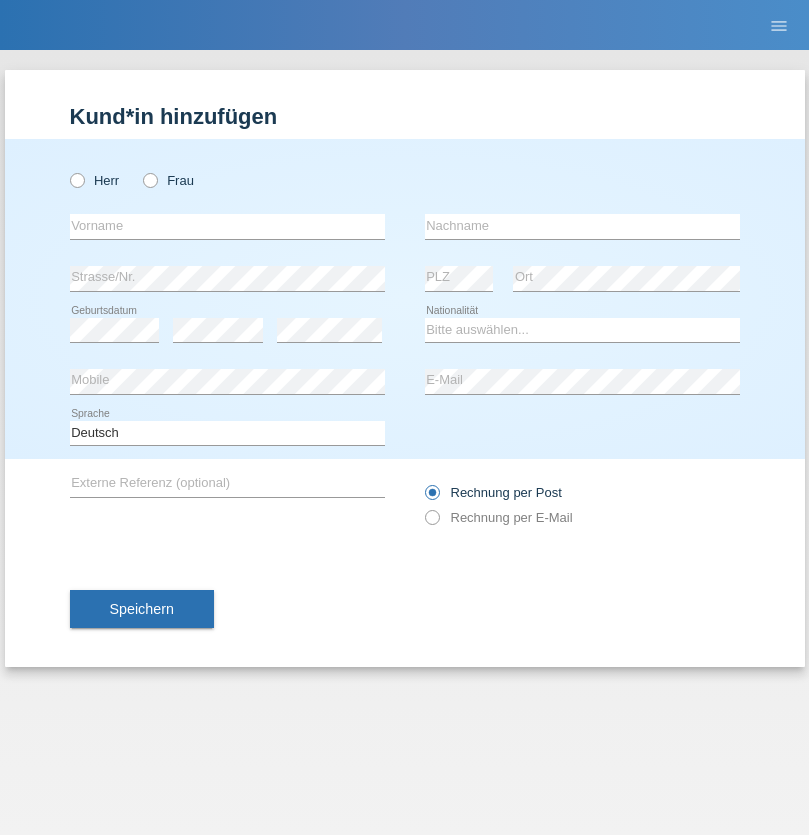 scroll, scrollTop: 0, scrollLeft: 0, axis: both 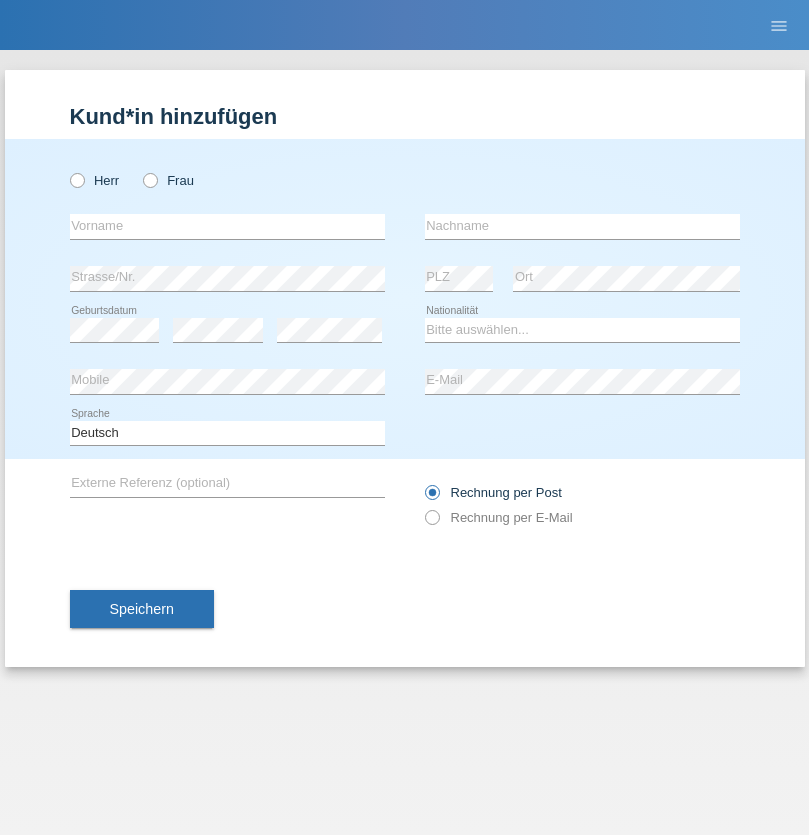 radio on "true" 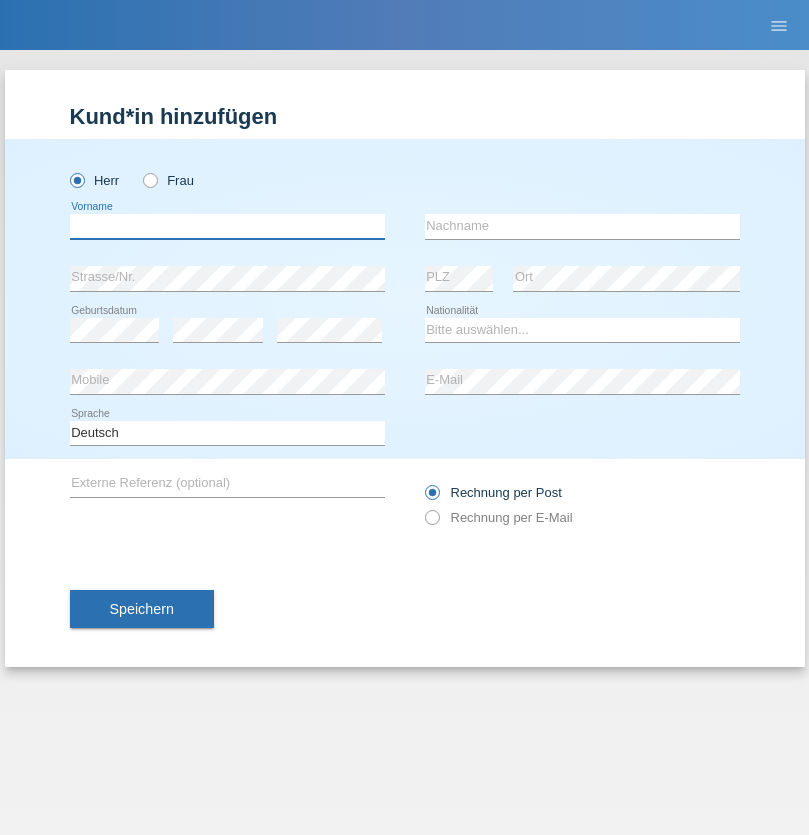 click at bounding box center [227, 226] 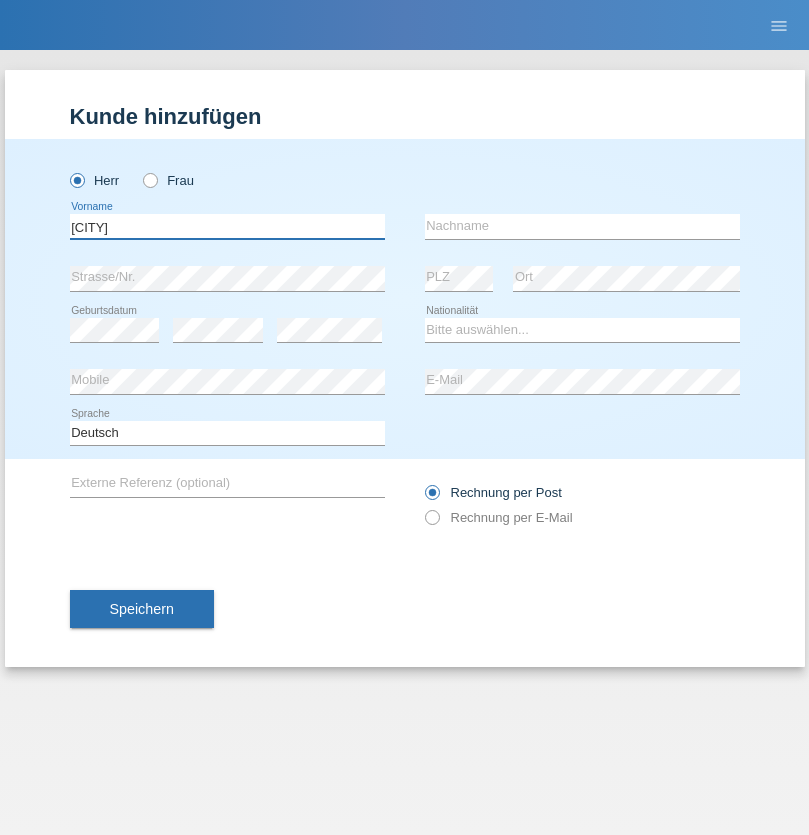 type on "[CITY]" 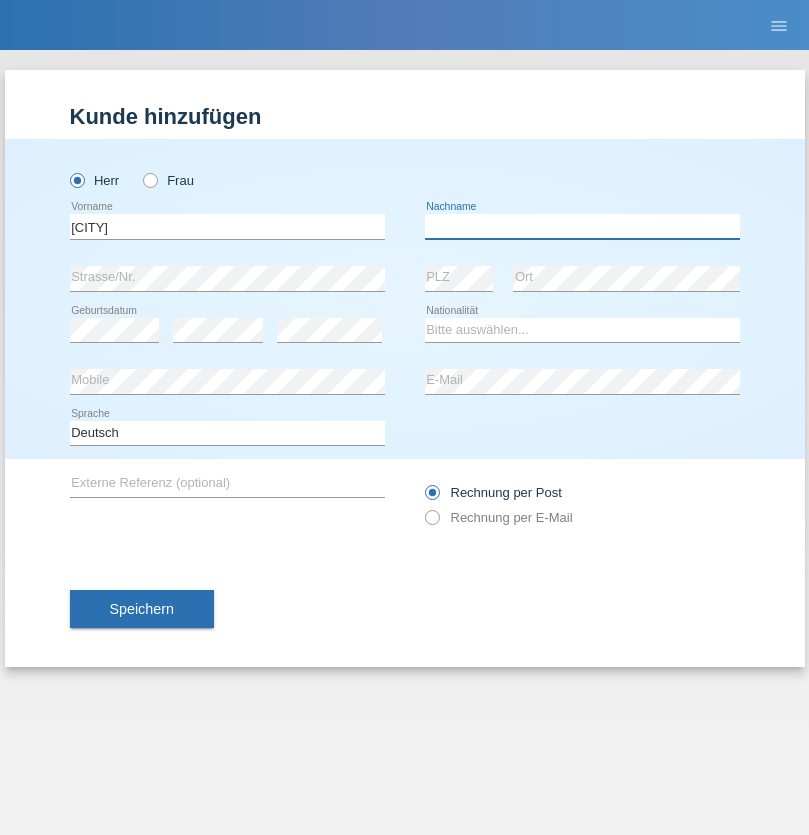 click at bounding box center [582, 226] 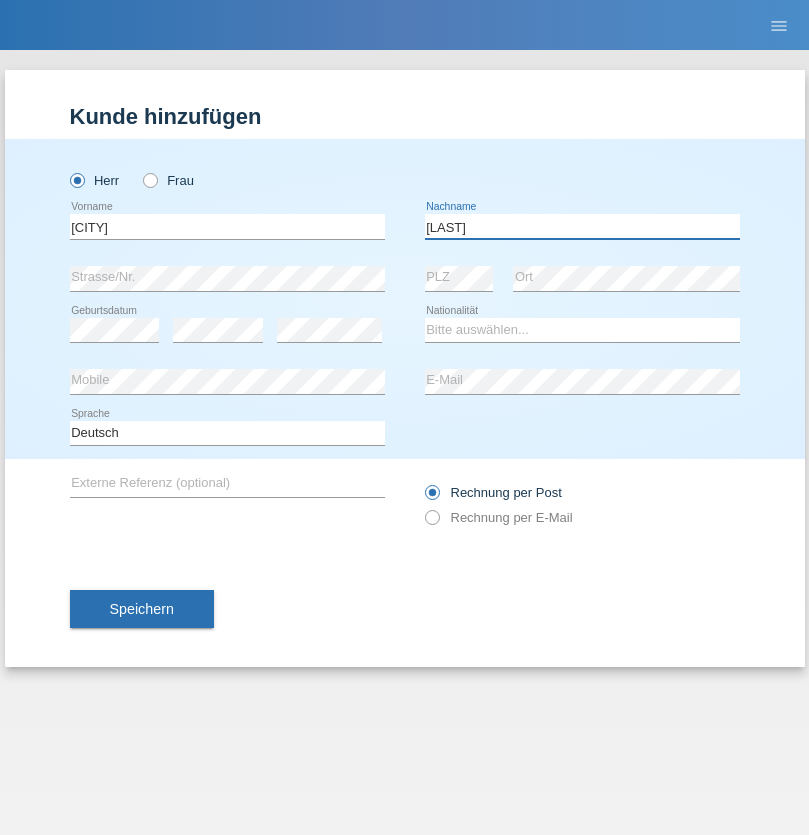 type on "[LAST]" 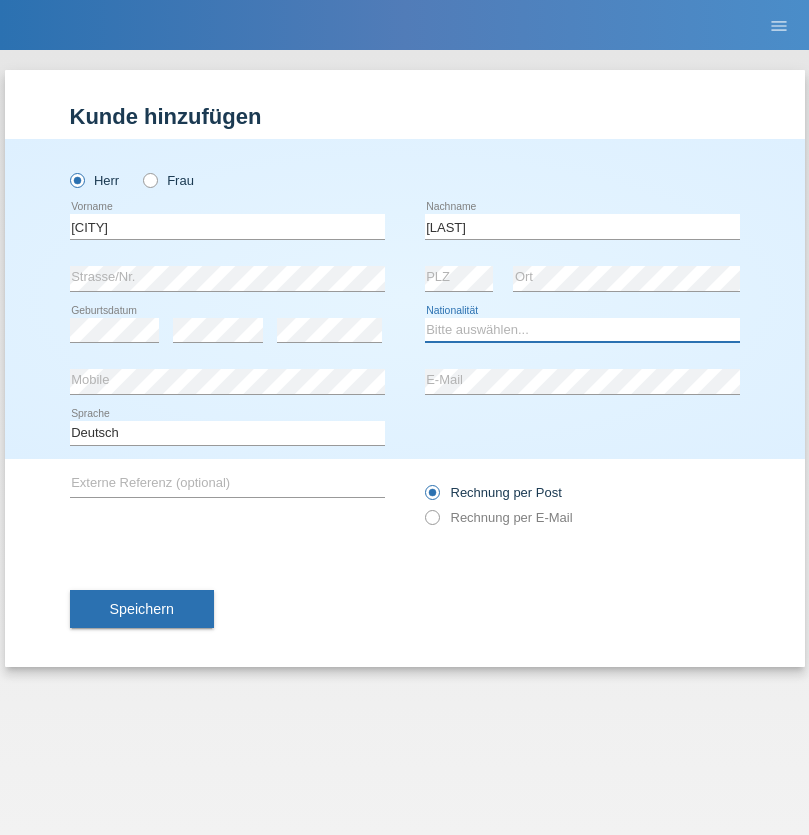 select on "CH" 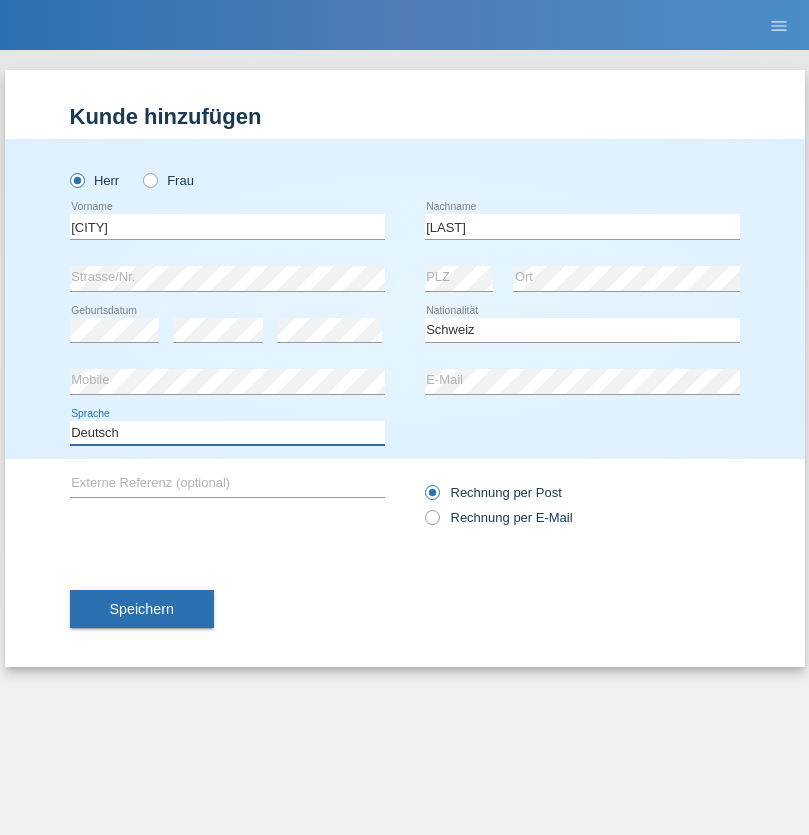 select on "en" 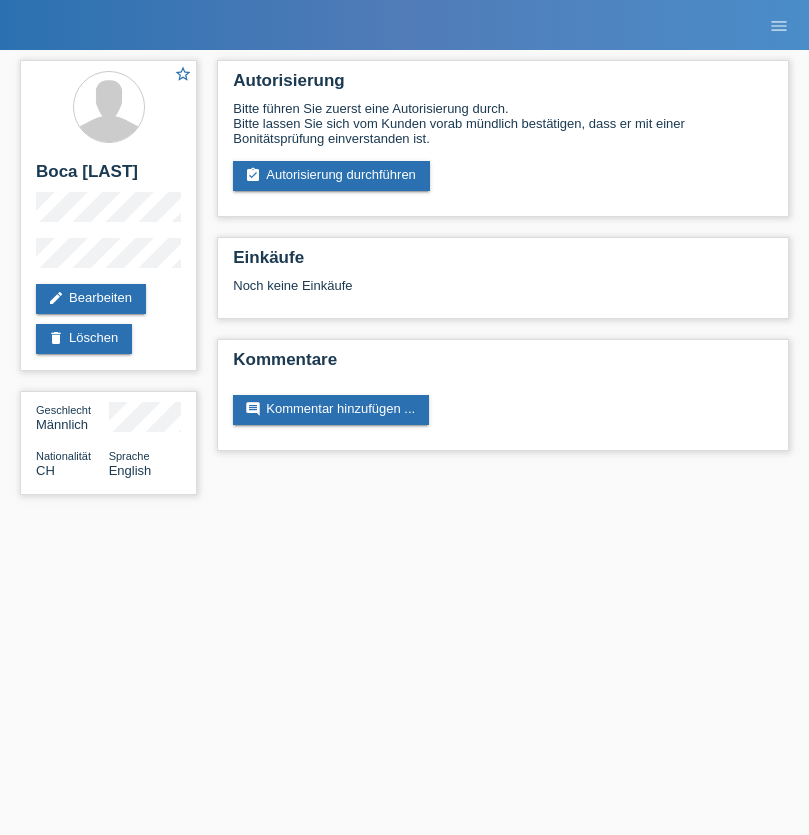 scroll, scrollTop: 0, scrollLeft: 0, axis: both 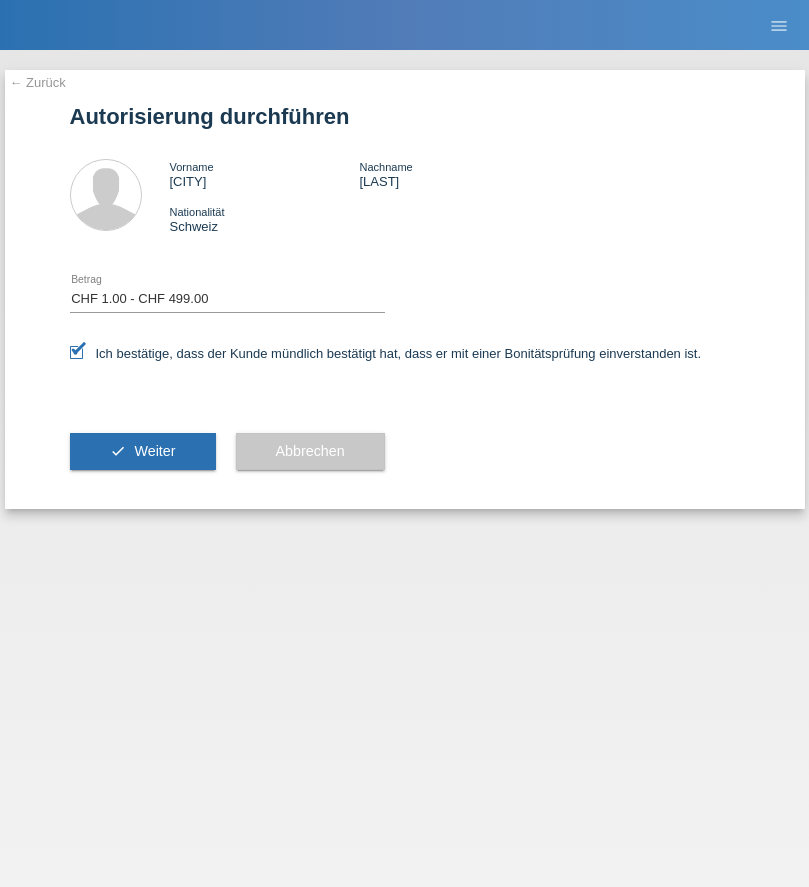 select on "1" 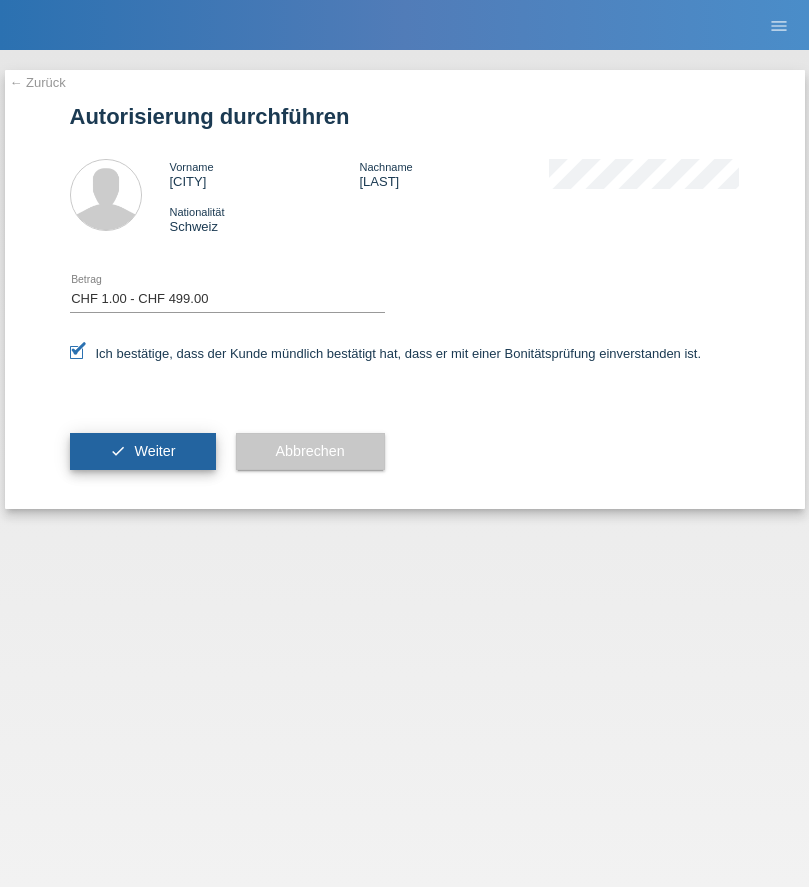 click on "Weiter" at bounding box center [154, 451] 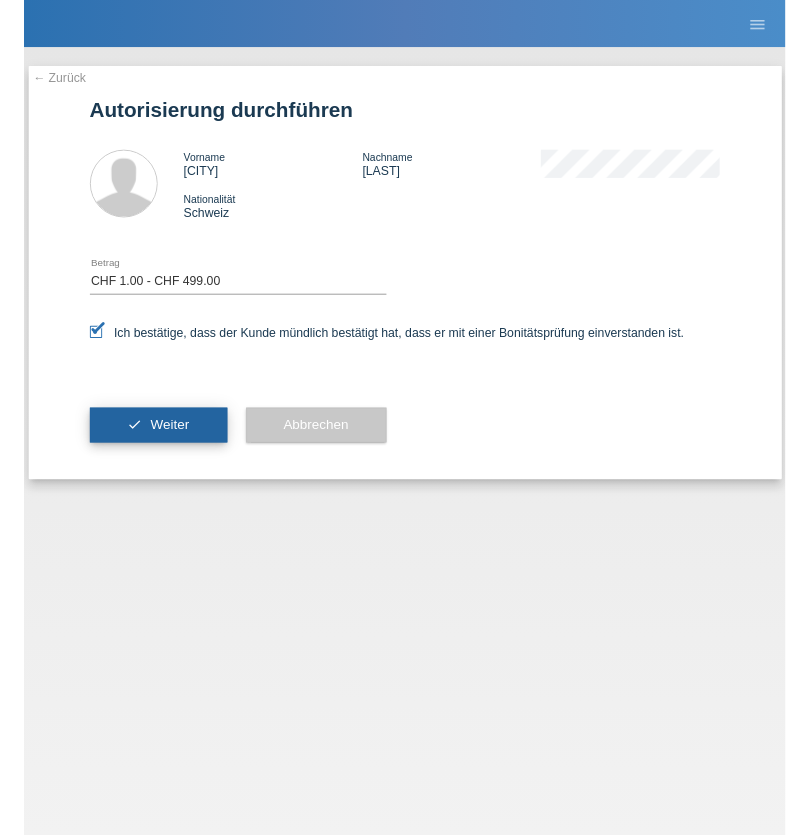 scroll, scrollTop: 0, scrollLeft: 0, axis: both 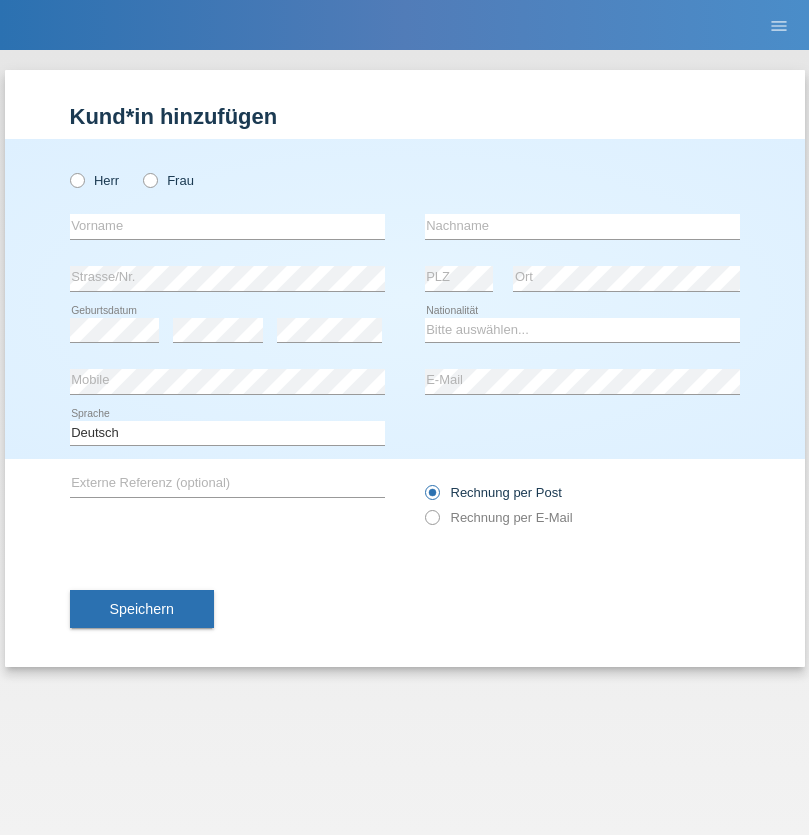 radio on "true" 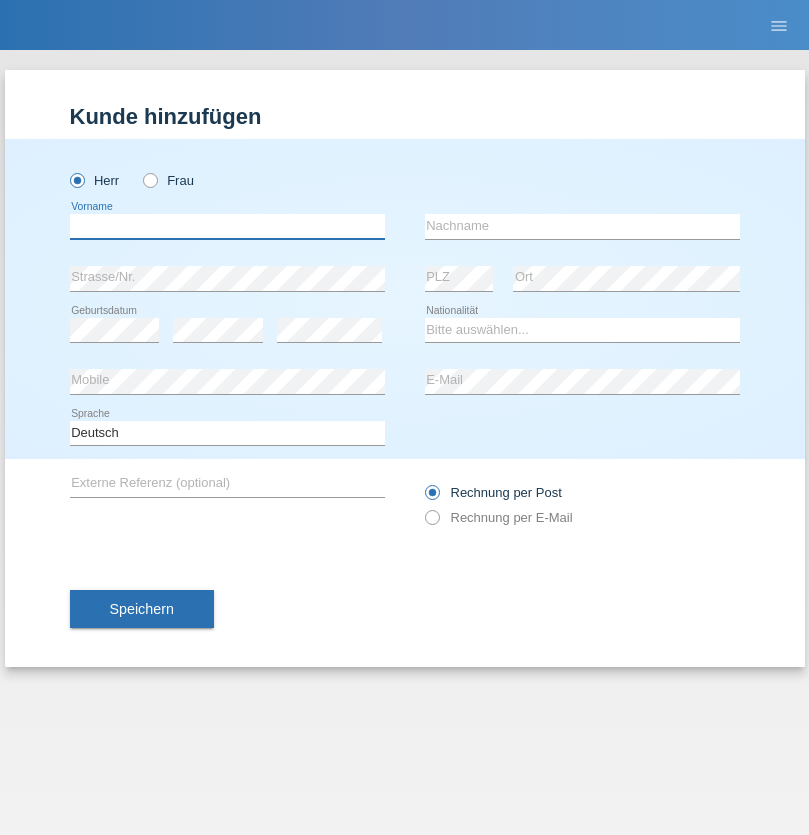 click at bounding box center (227, 226) 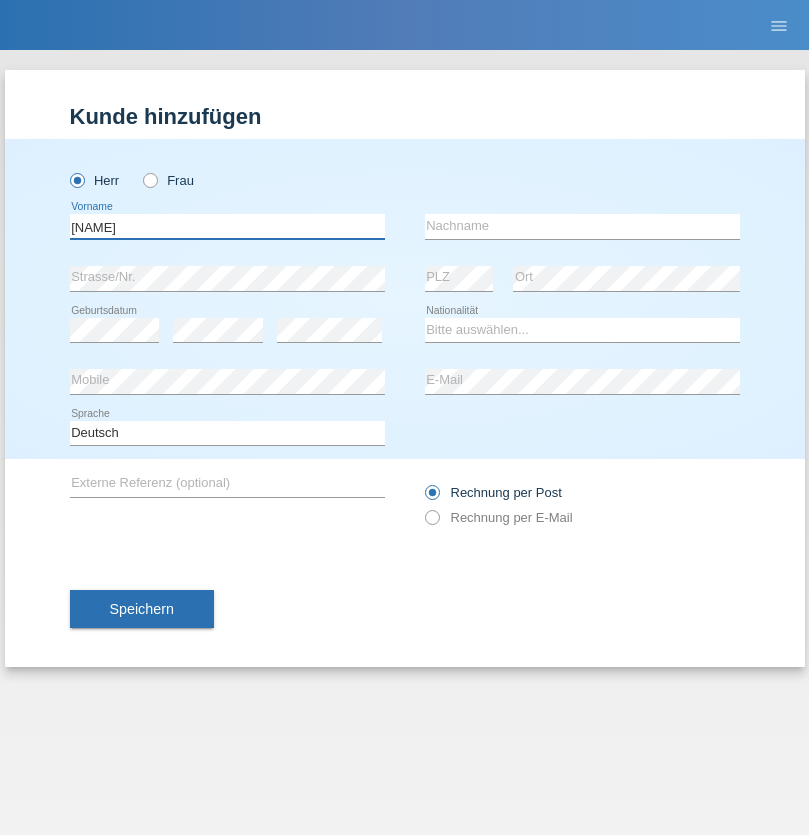 type on "Vincenzo" 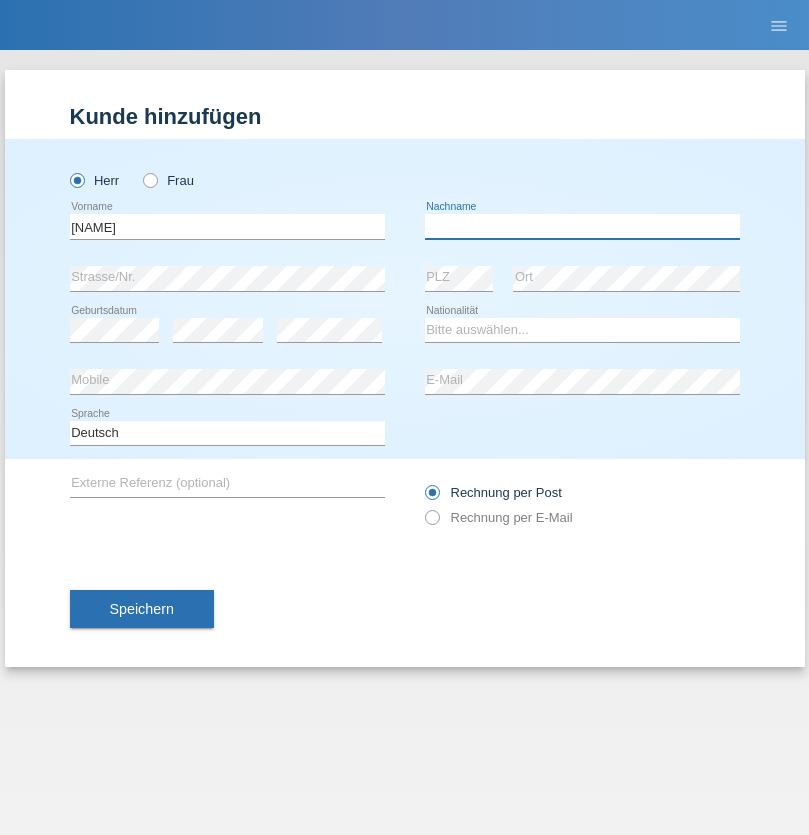 click at bounding box center (582, 226) 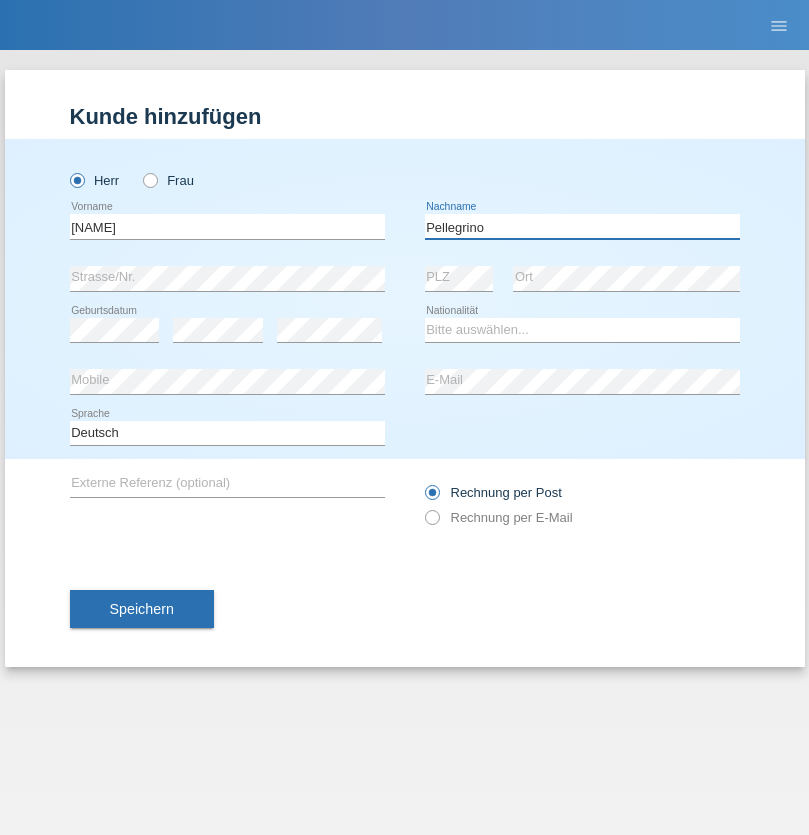 type on "Pellegrino" 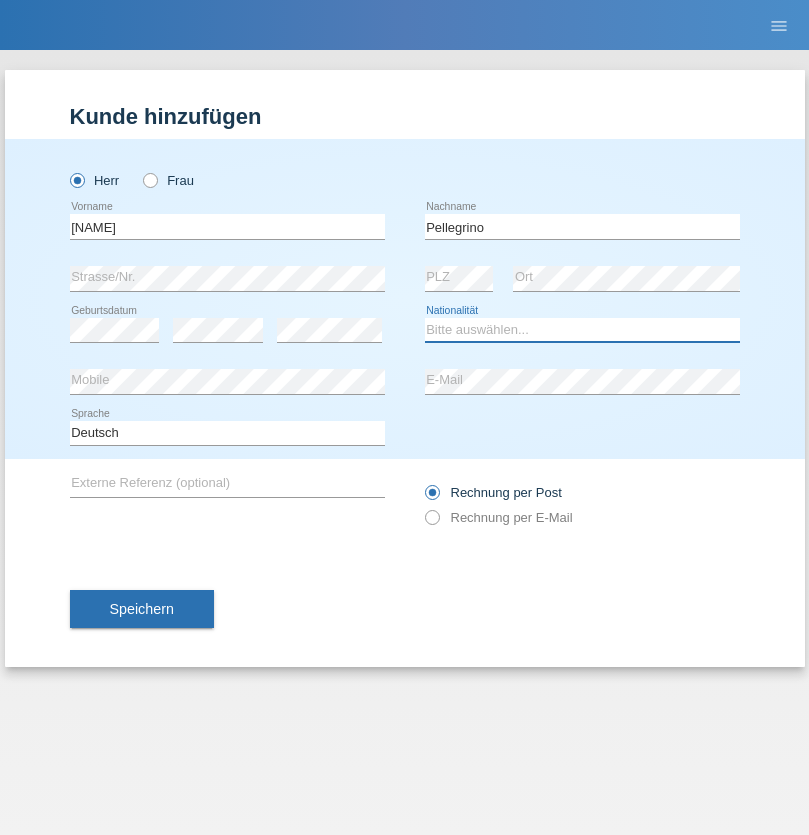 select on "IT" 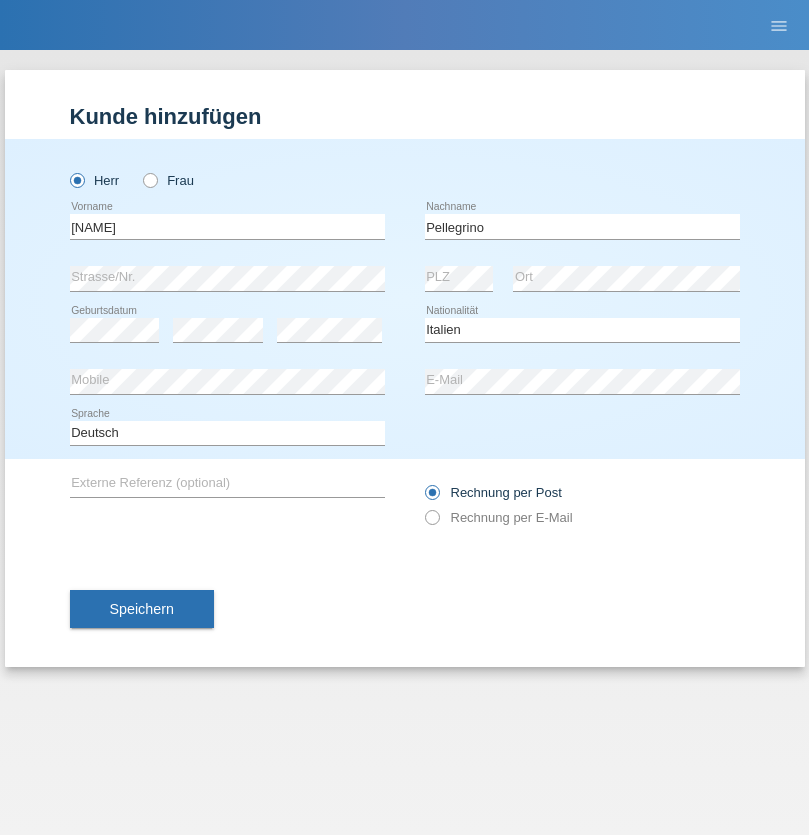 select on "C" 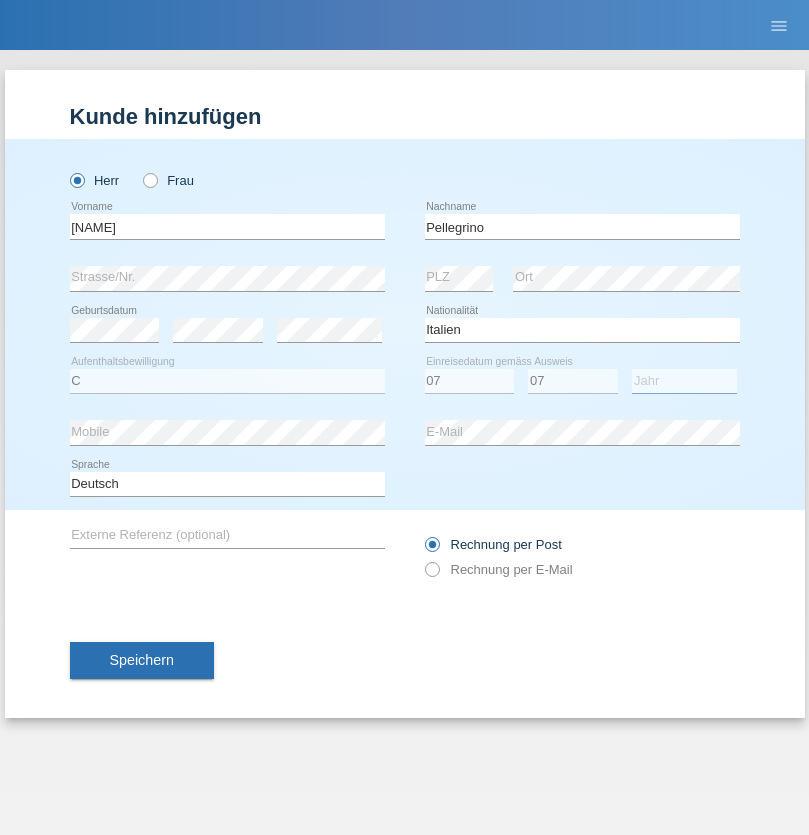 select on "2021" 